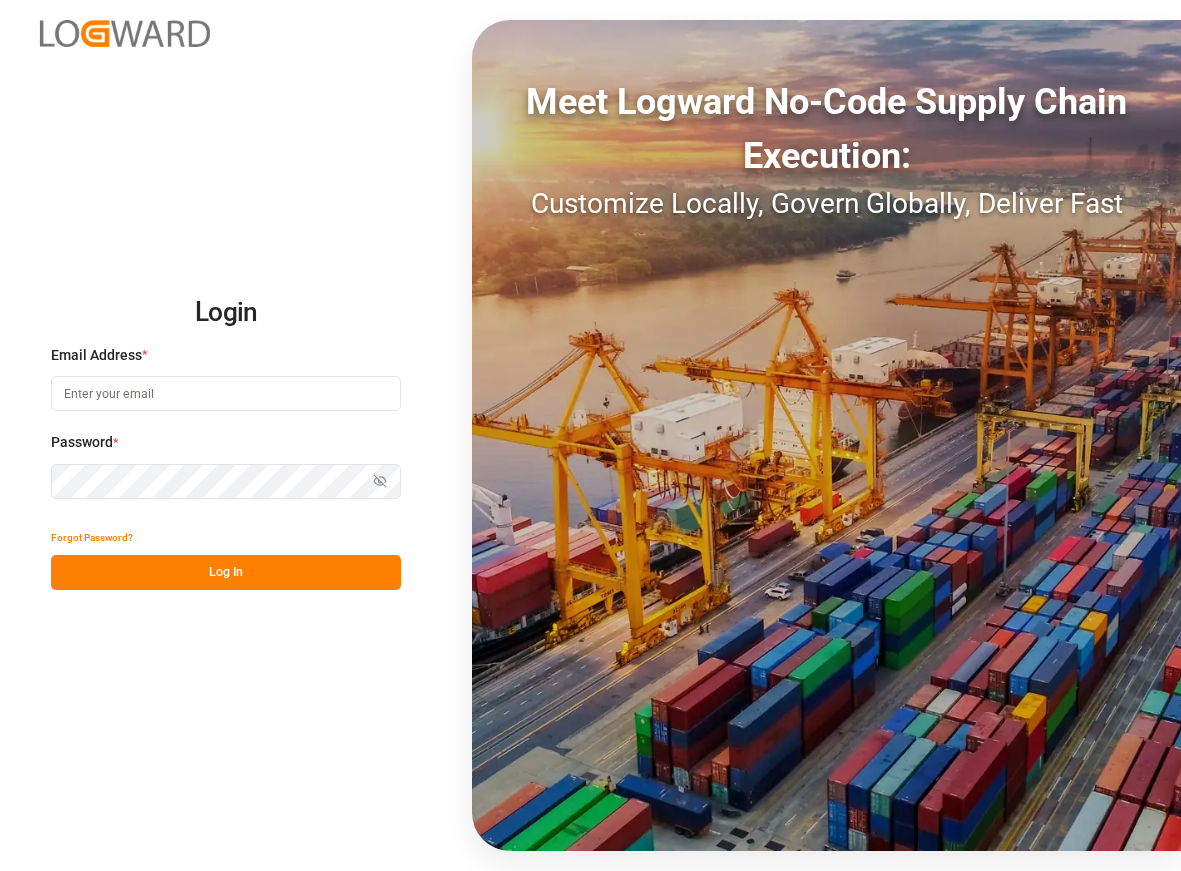 scroll, scrollTop: 0, scrollLeft: 0, axis: both 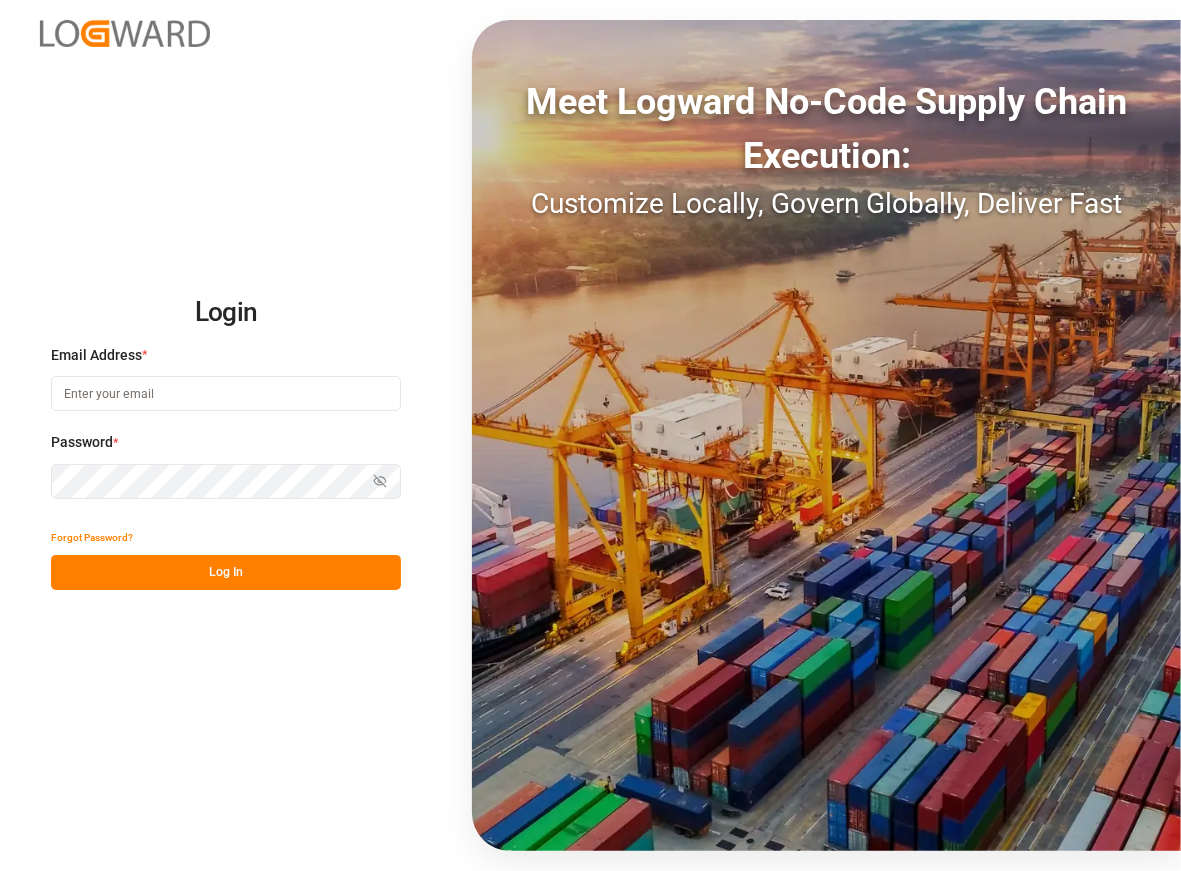 click on "Login Email Address * Password * Show password Forgot Password? Log In Meet Logward No-Code Supply Chain Execution: Customize Locally, Govern Globally, Deliver Fast" at bounding box center (590, 435) 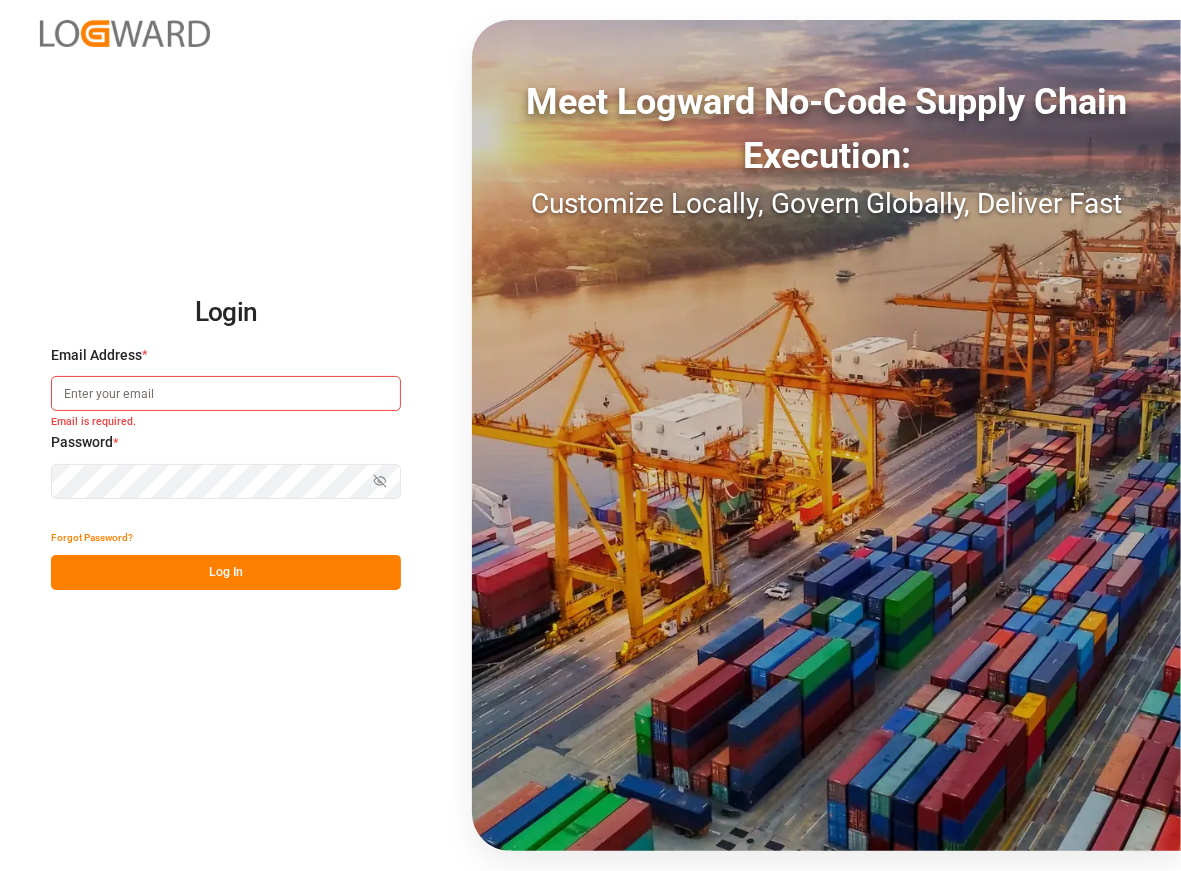 click at bounding box center [226, 393] 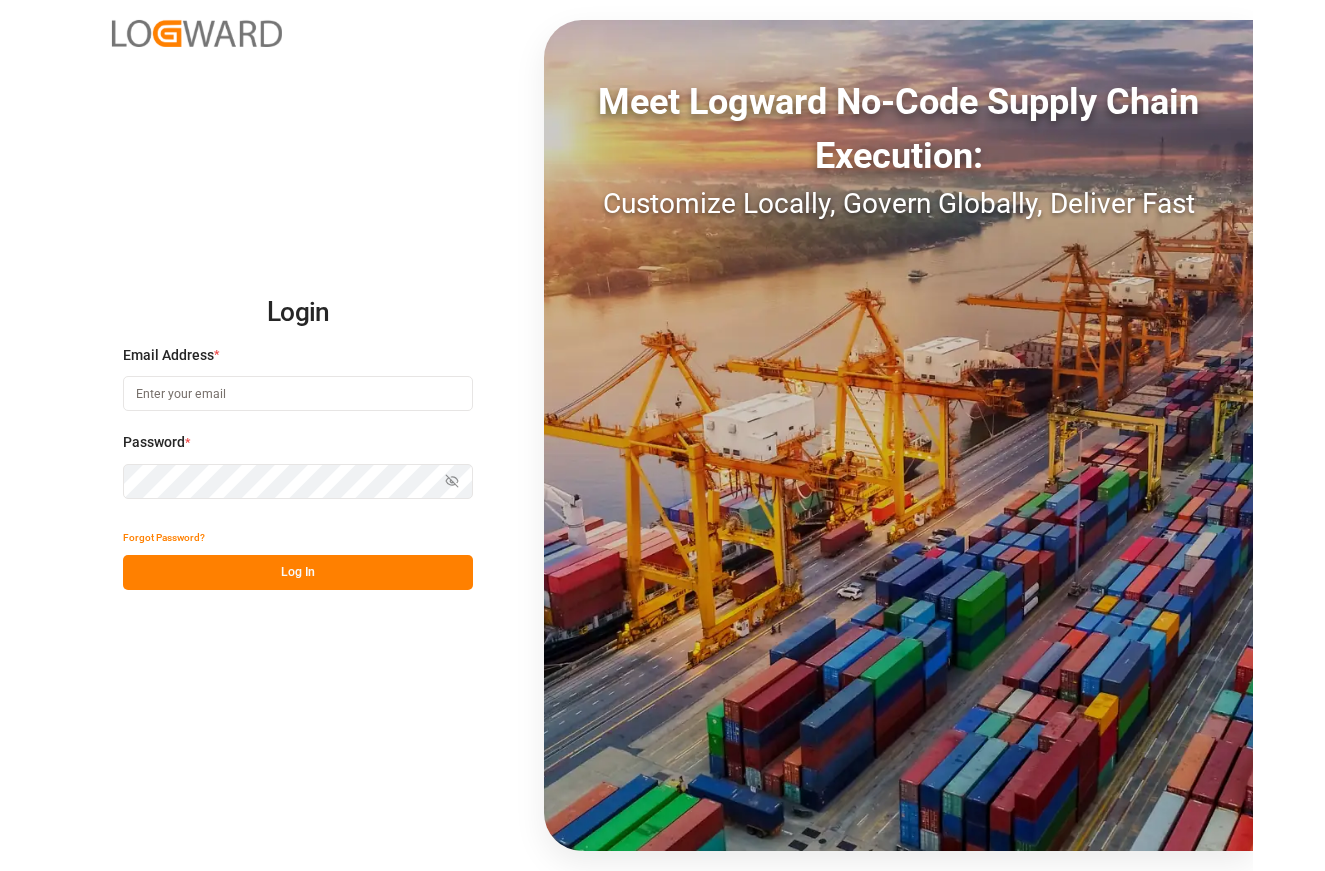 scroll, scrollTop: 0, scrollLeft: 0, axis: both 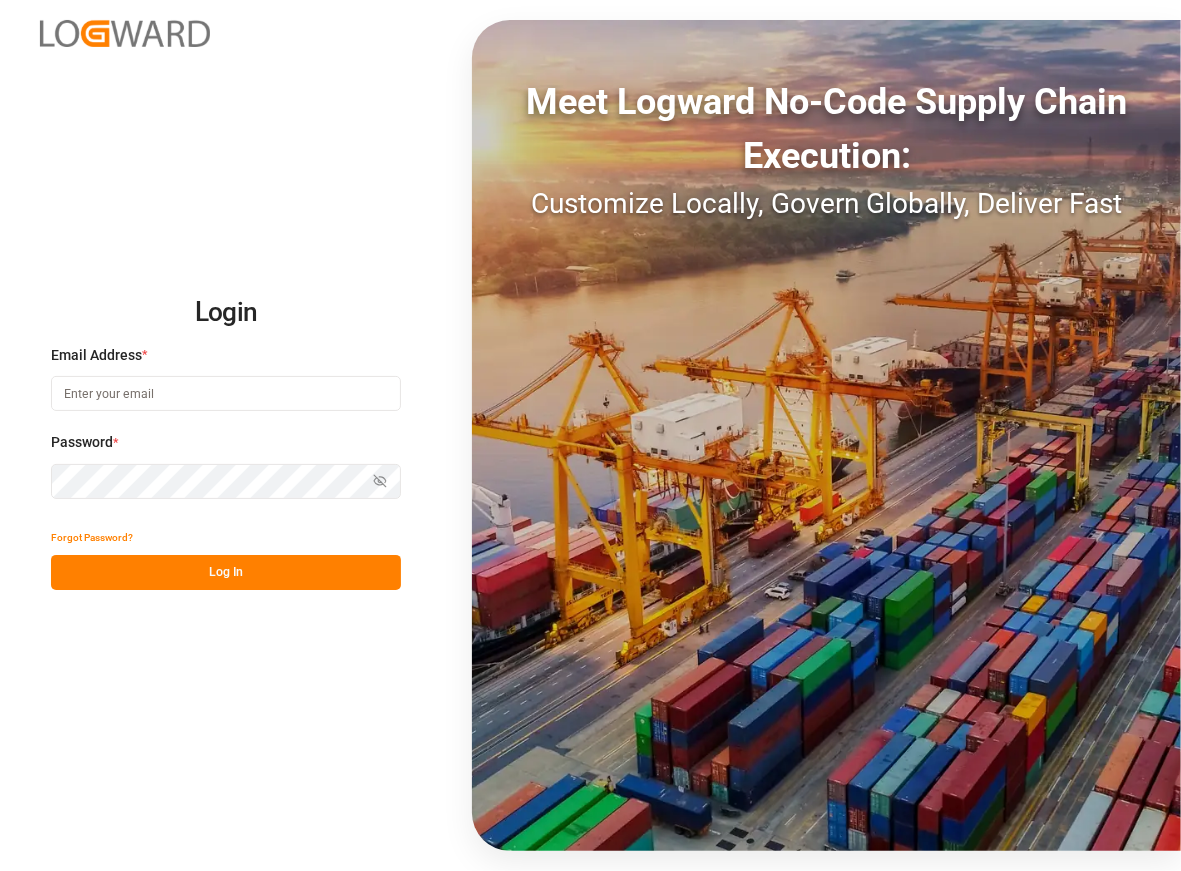 click at bounding box center [226, 393] 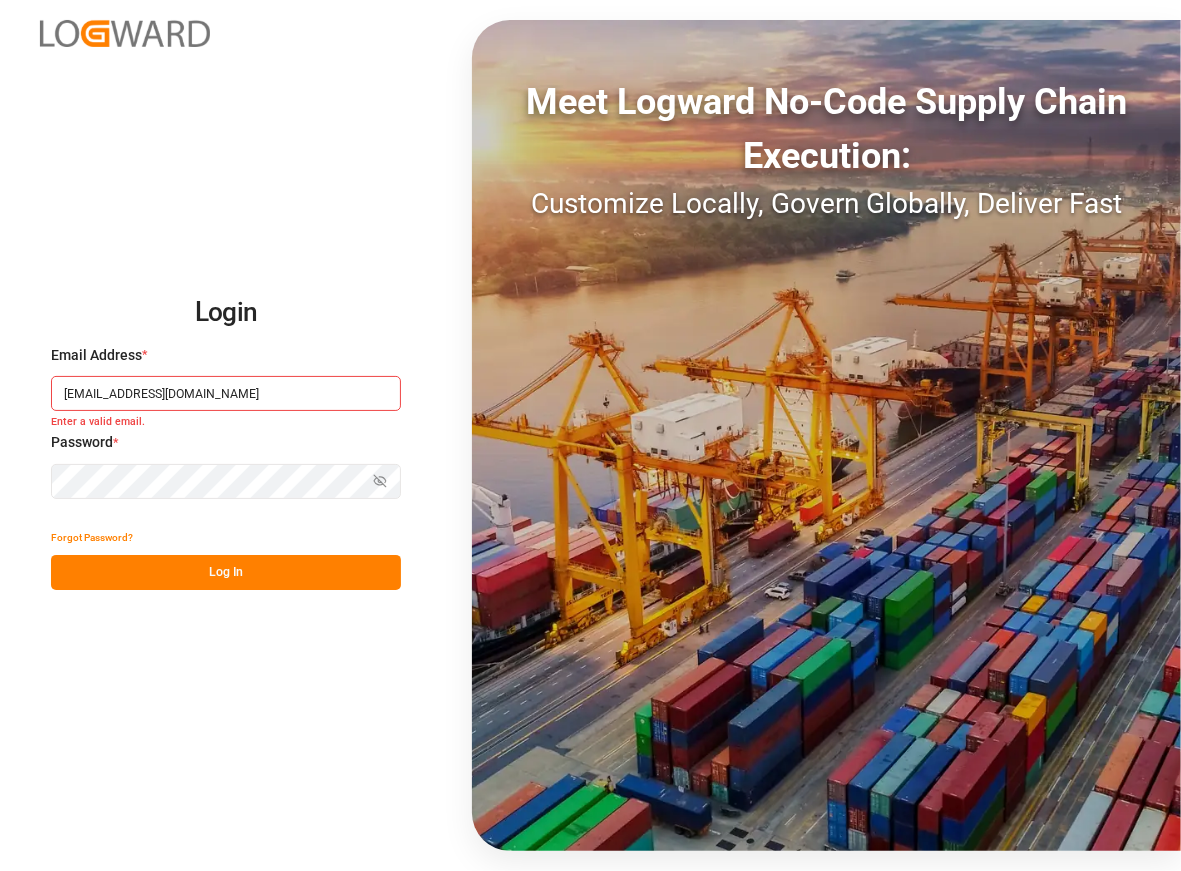 type on "[EMAIL_ADDRESS][DOMAIN_NAME]" 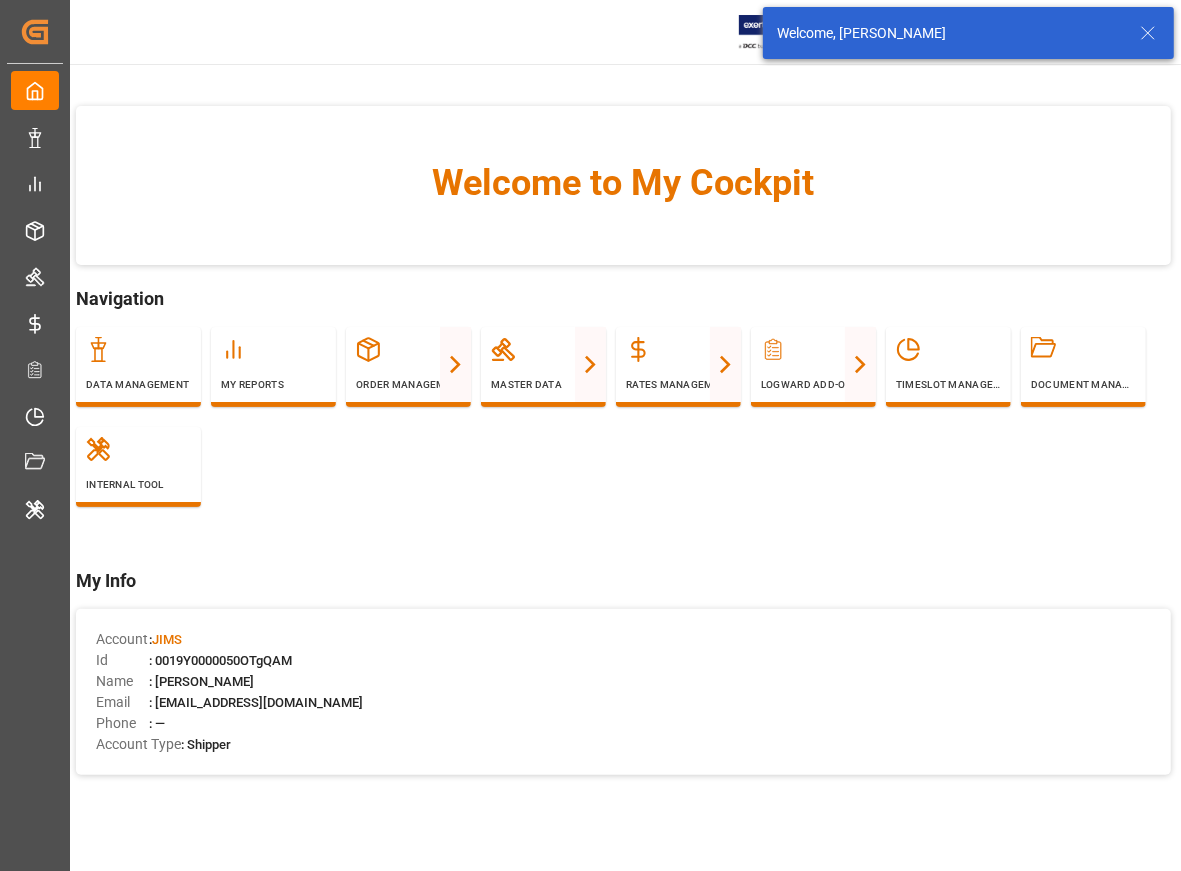click 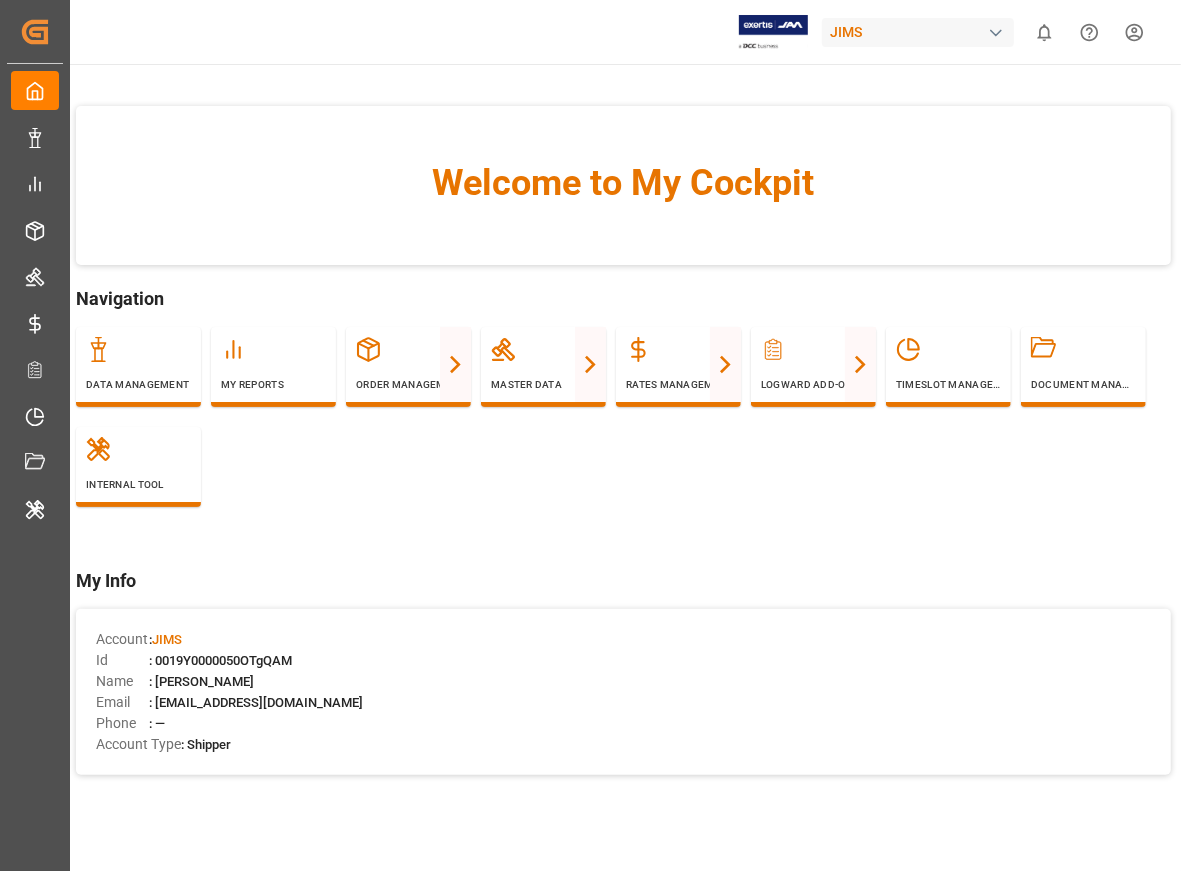 click on "Created by potrace 1.15, written by [PERSON_NAME] [DATE]-[DATE] Created by potrace 1.15, written by [PERSON_NAME] [DATE]-[DATE] My Cockpit My Cockpit Data Management Data Management My Reports My Reports Order Management Order Management Master Data Master Data Rates Management Rates Management Logward Add-ons Logward Add-ons Timeslot Management V2 Timeslot Management V2 Document Management Document Management Internal Tool Internal Tool Back to main menu JIMS 0 Notifications Only show unread All Watching Mark all categories read No notifications Welcome to My Cockpit Navigation Data Management My Reports Order Management Purchase Orders PO Line Items Transport Order Booking Shipment Tracking TO Non Conformance Master Data Vendor Master SKU Master Stakeholders Accounting Carrier & FFs Mode of Transport Routing Guide Address JAM Address Vendors SLI Payment Terms Rates Management FCL Pre Carriage FCL Main Carriage FCL On Carriage LCL Pre Carriage LCL Main Carriage LCL On Carriage Surcharges Logward Add-ons Trace  :" at bounding box center [590, 510] 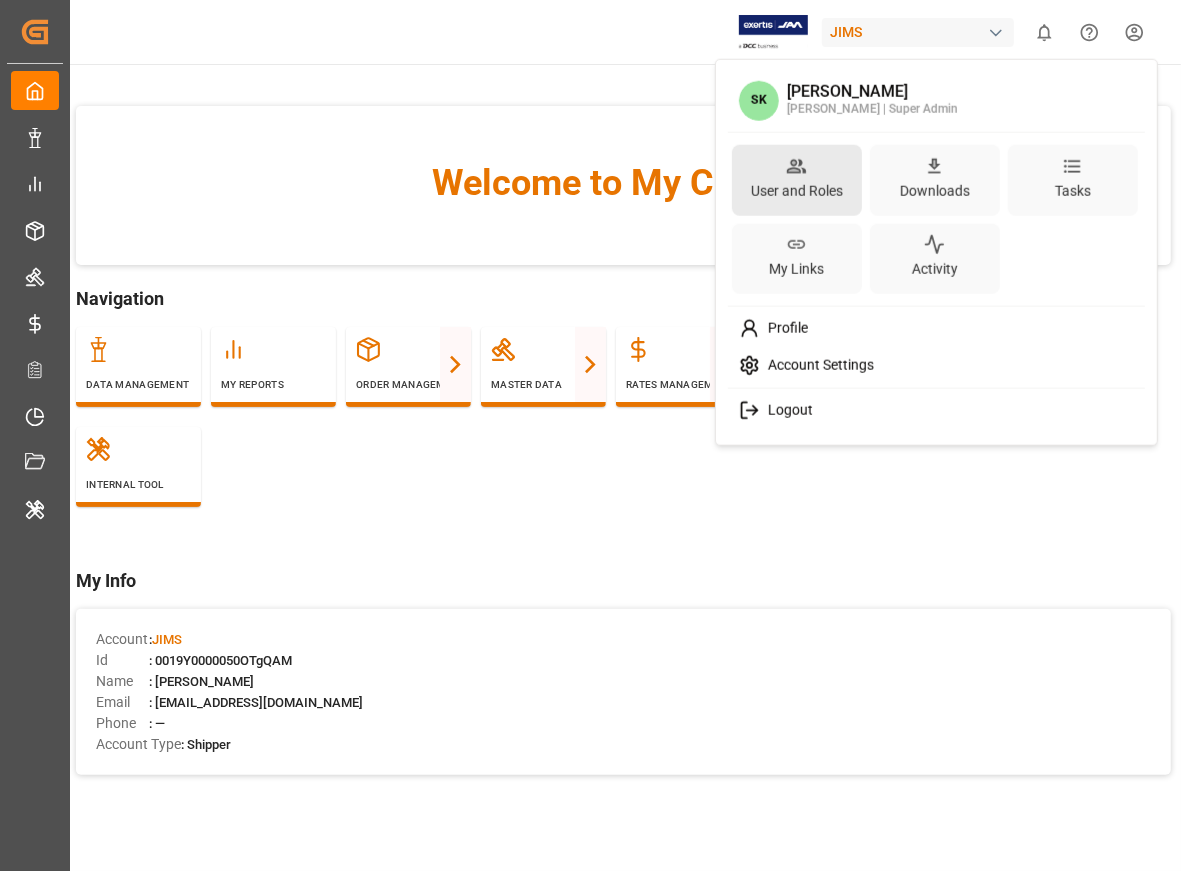 click on "User and Roles" at bounding box center [797, 190] 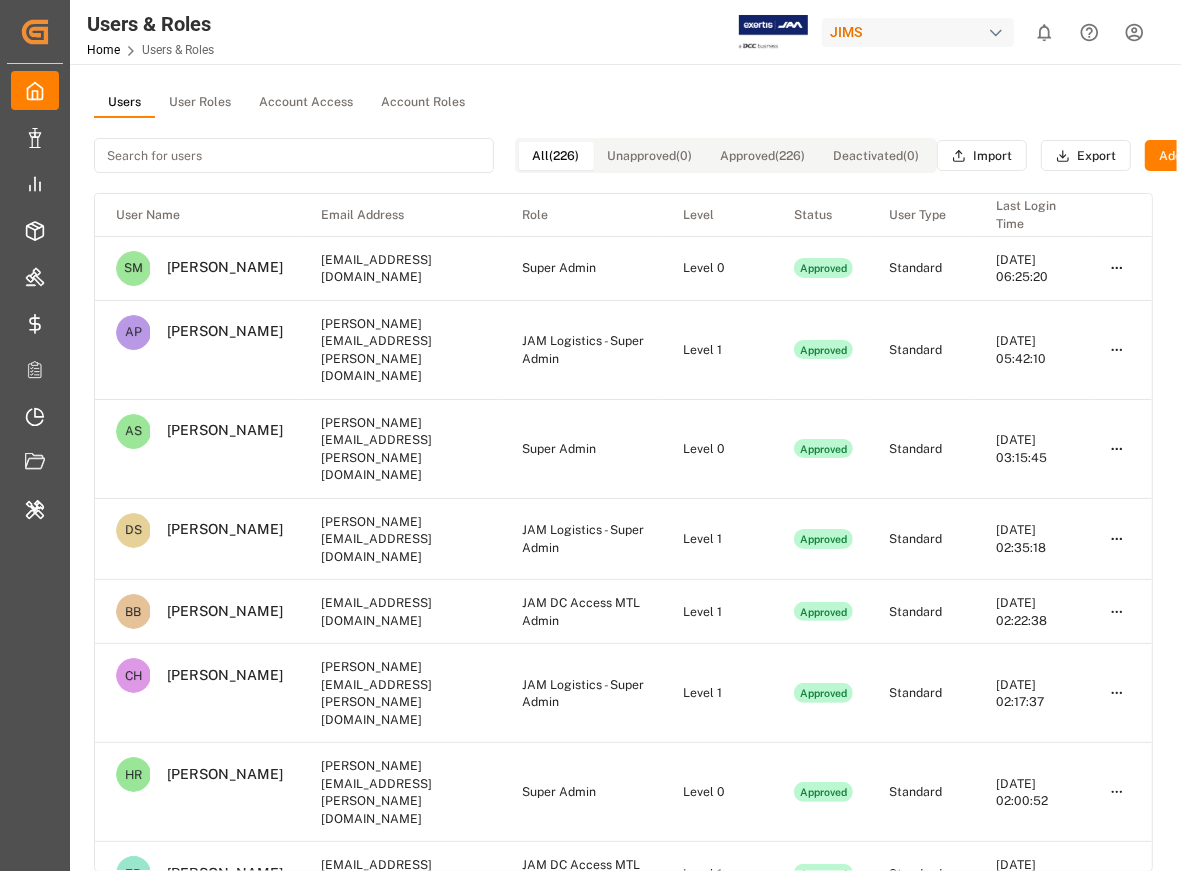 click on "User Roles" at bounding box center [200, 103] 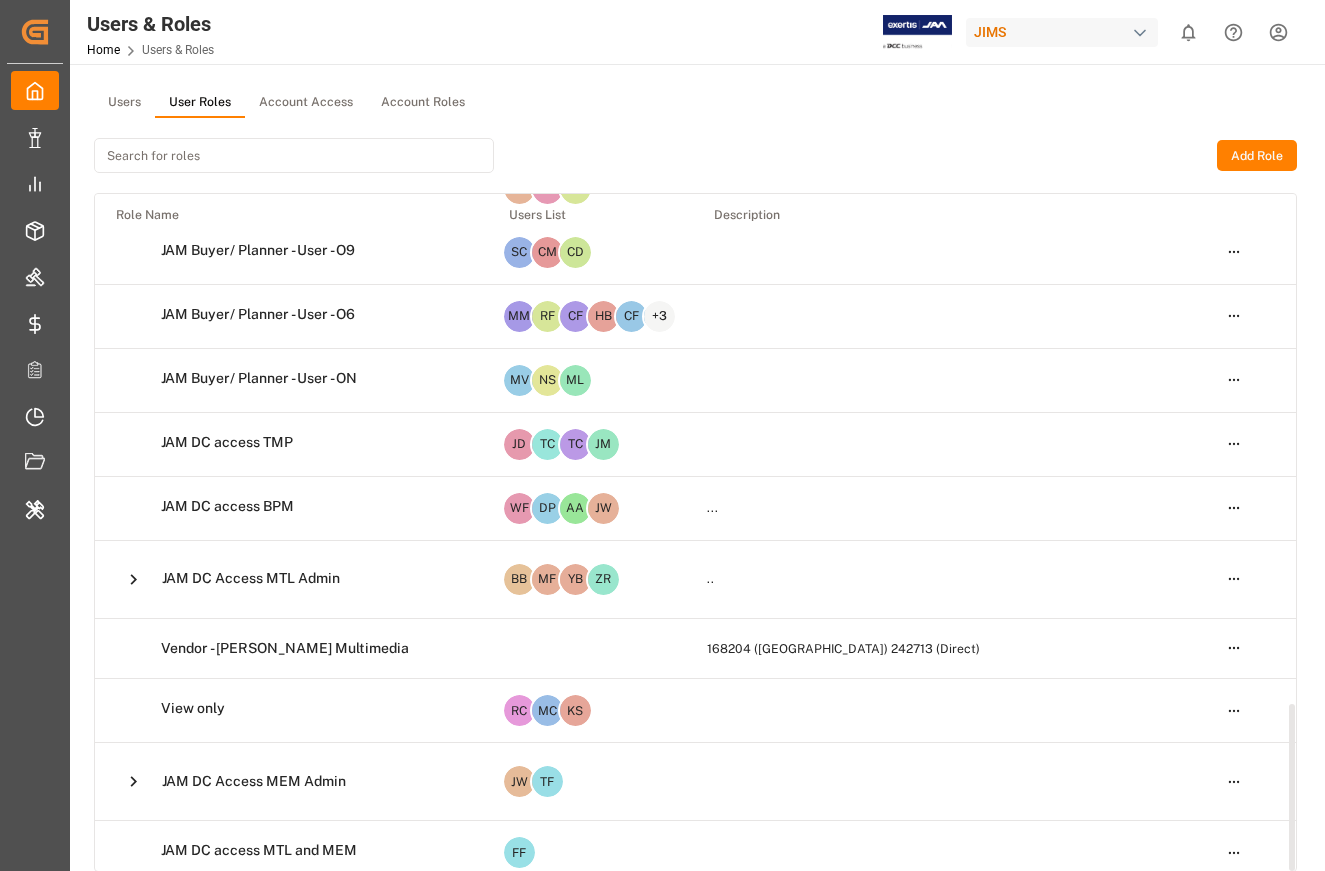 scroll, scrollTop: 2067, scrollLeft: 0, axis: vertical 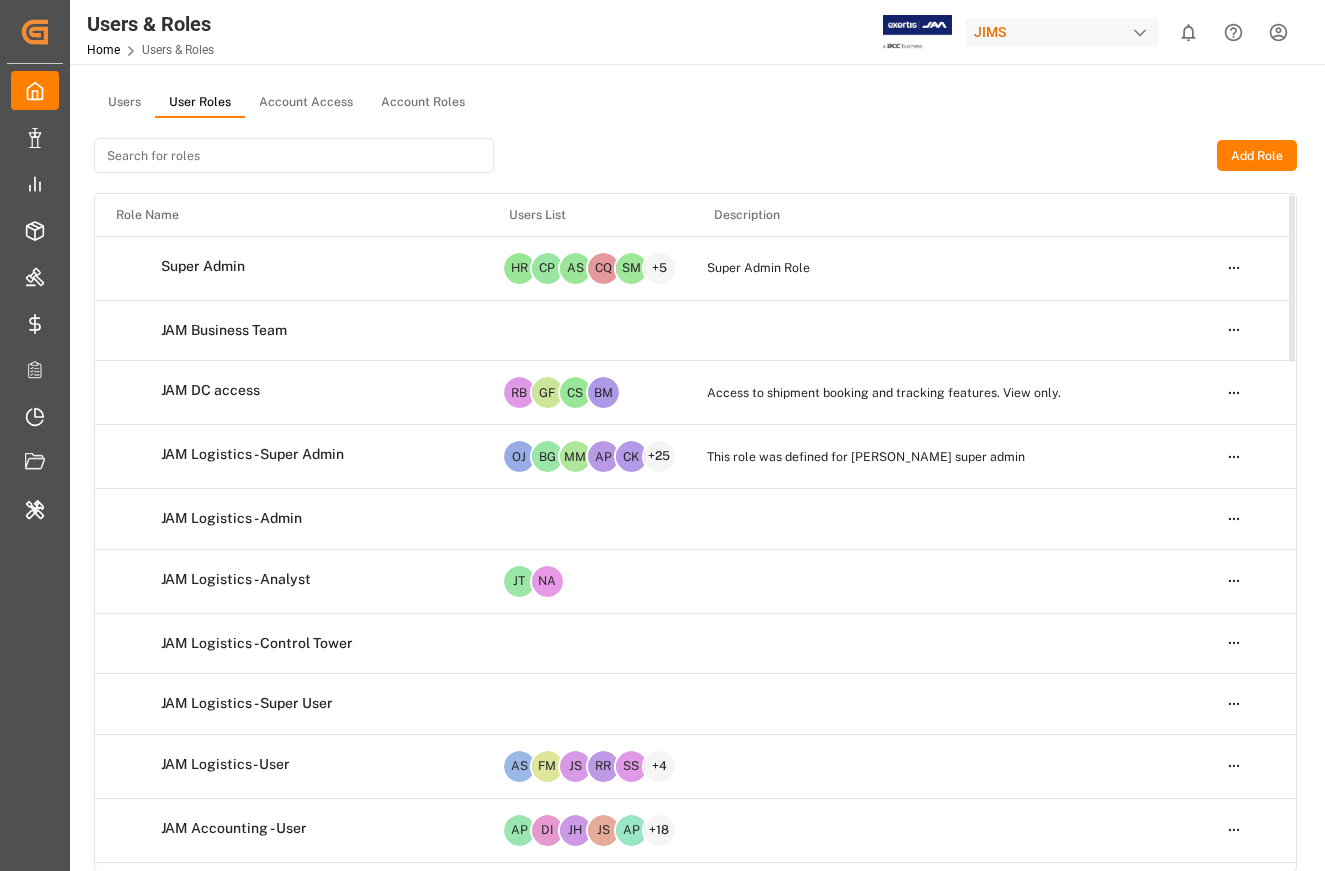 click on "Users User Roles Account Access Account Roles Add Role Role Name Users List Description Super Admin HR CP AS CQ SM + 5 Super Admin Role Open menu JAM Business Team  Open menu JAM DC access RB GF CS BM Access to shipment booking and tracking features. View only. Open menu JAM Logistics - Super Admin OJ BG MM AP CK + 25 This role was defined for JIMS super admin Open menu JAM Logistics - Admin Open menu JAM Logistics - Analyst JT NA Open menu JAM Logistics - Control Tower Open menu JAM Logistics - Super User Open menu JAM Logistics- User AS FM JS RR SS + 4 Open menu JAM Accounting - User AP DI JH JS AP + 18 Open menu JAM Buyer/ Planner - User Open menu JAM Warehouse - User Open menu JAM Management - Viewer Open menu JAM Analytics - Viewer  MN Open menu [PERSON_NAME] and Health Test Open menu Vendor - User Customs Vendor user set up Open menu Vendor - Focusrite CM CR Set up for vendor user specific to Focusrite permissions Open menu Vendor - Aroma Set up for vendor user specific to Aroma permissions Open menu Open menu" at bounding box center (695, 658) 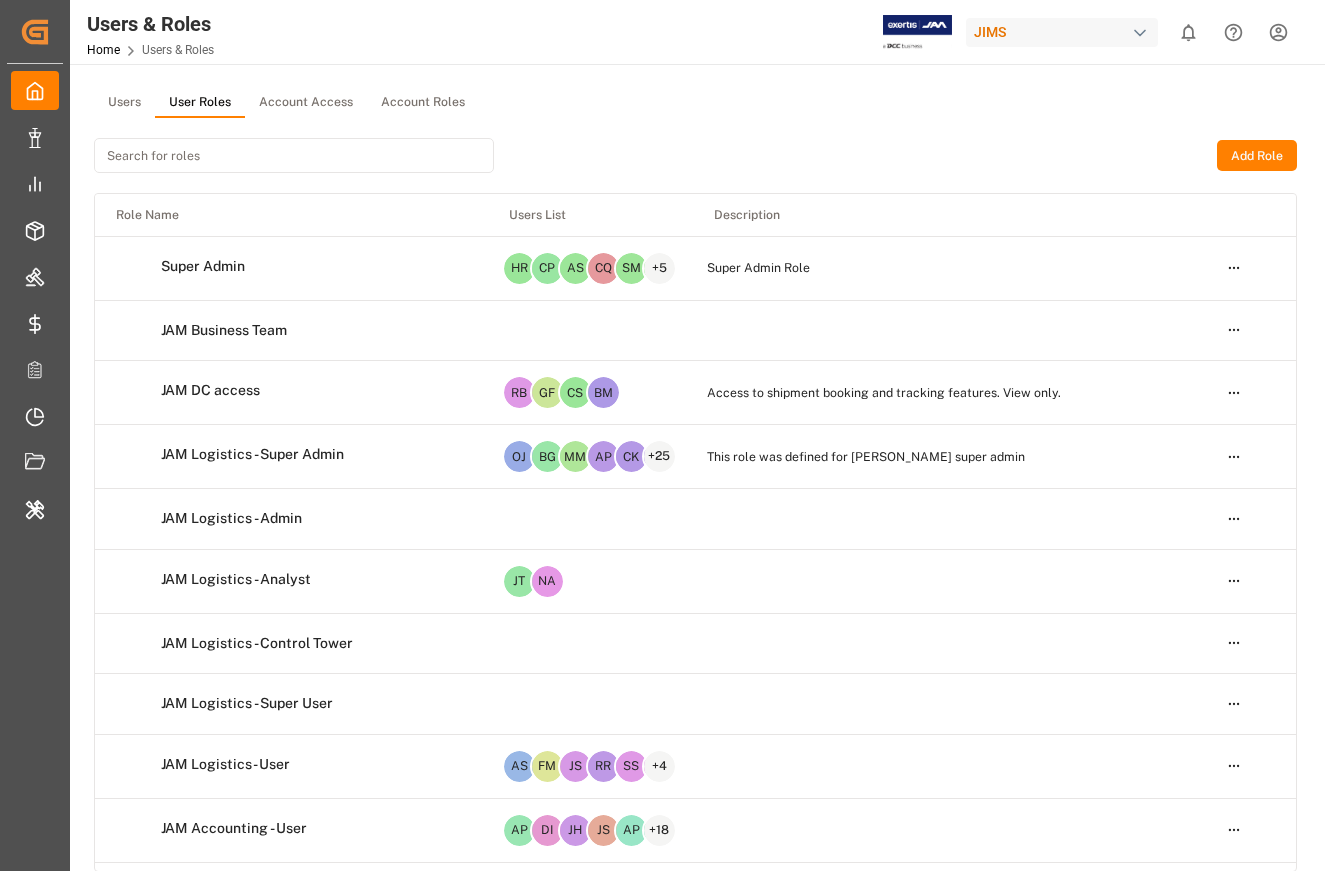 click on "Users User Roles Account Access Account Roles" at bounding box center [695, 103] 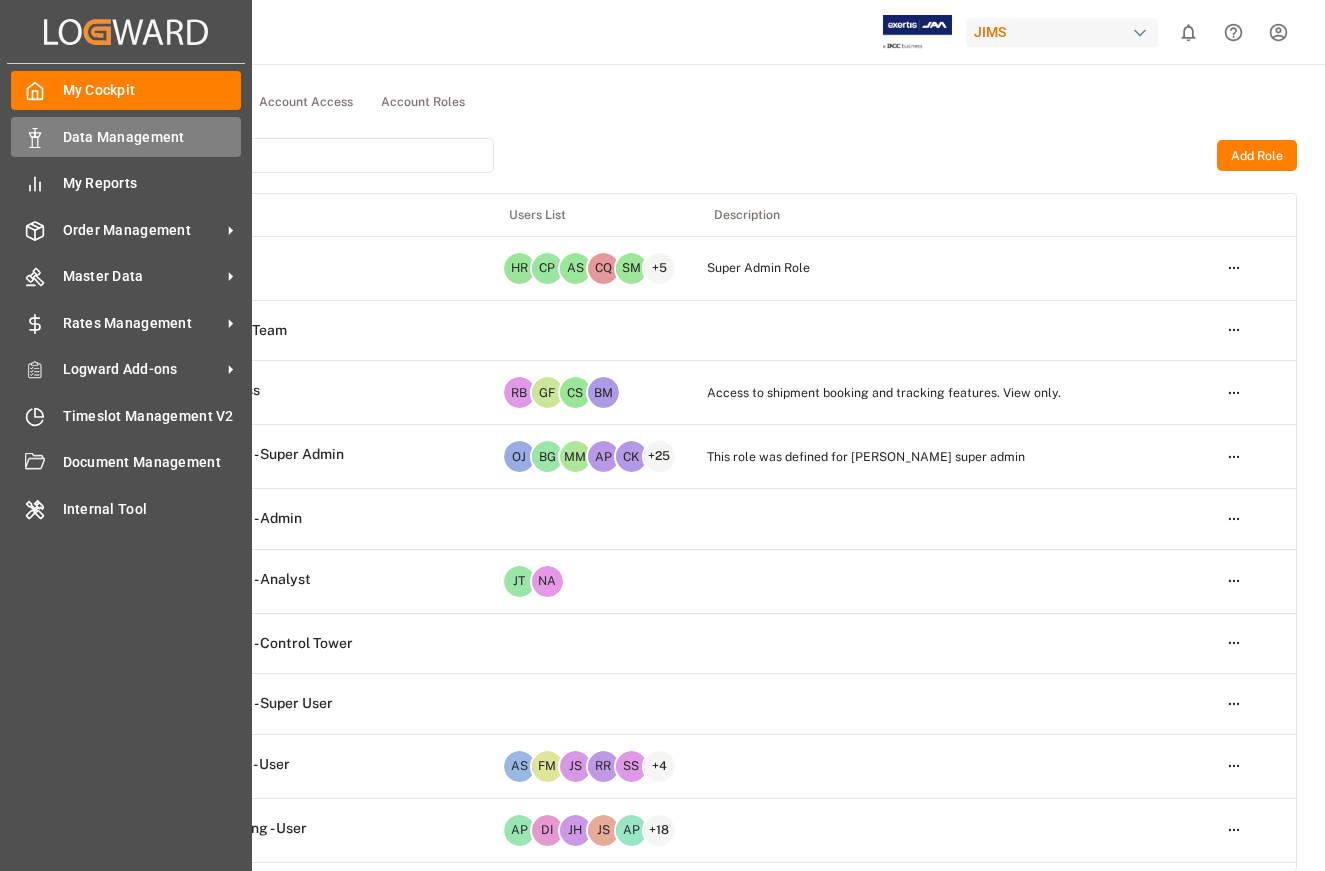 click on "Data Management Data Management" at bounding box center [126, 136] 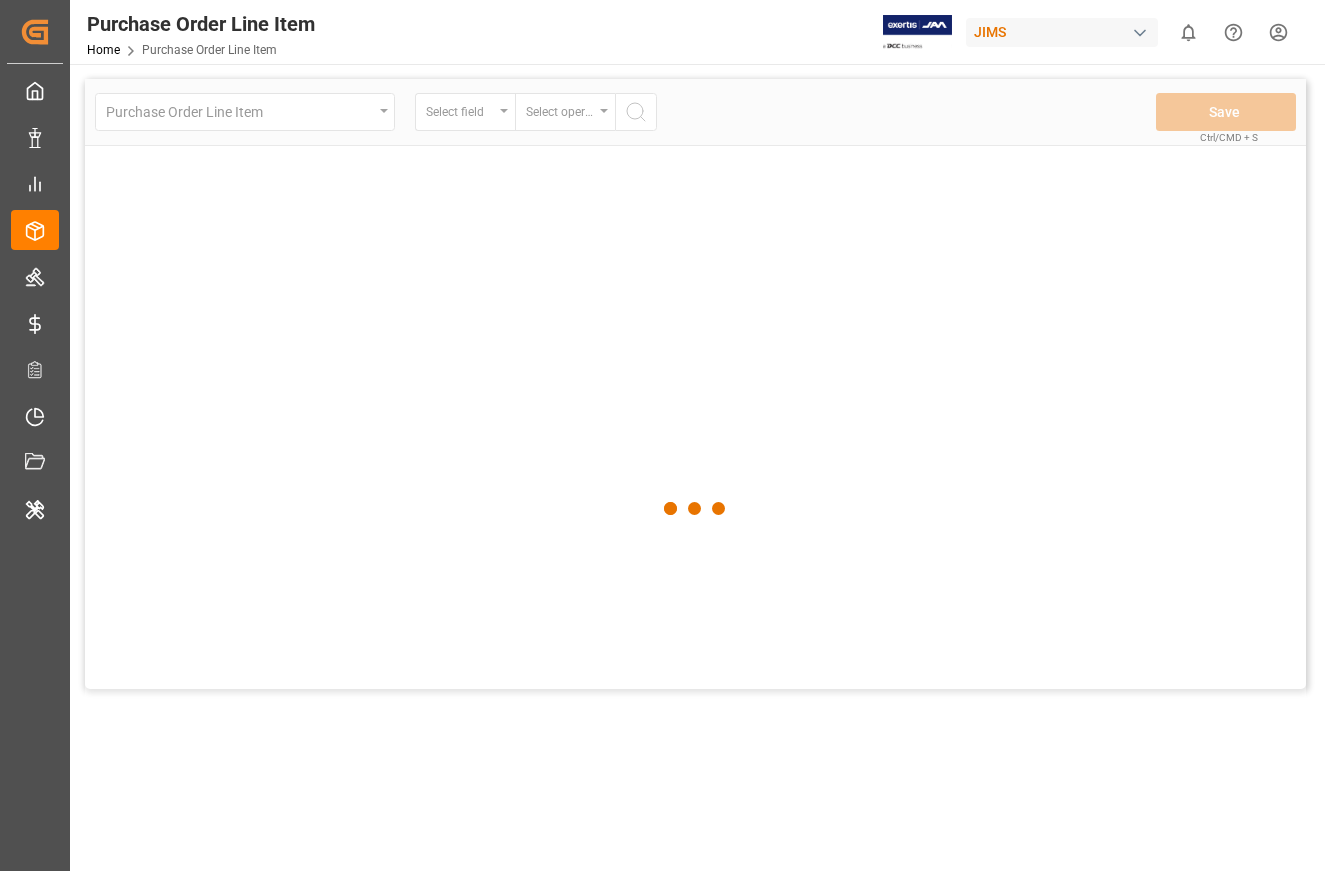 click at bounding box center [695, 508] 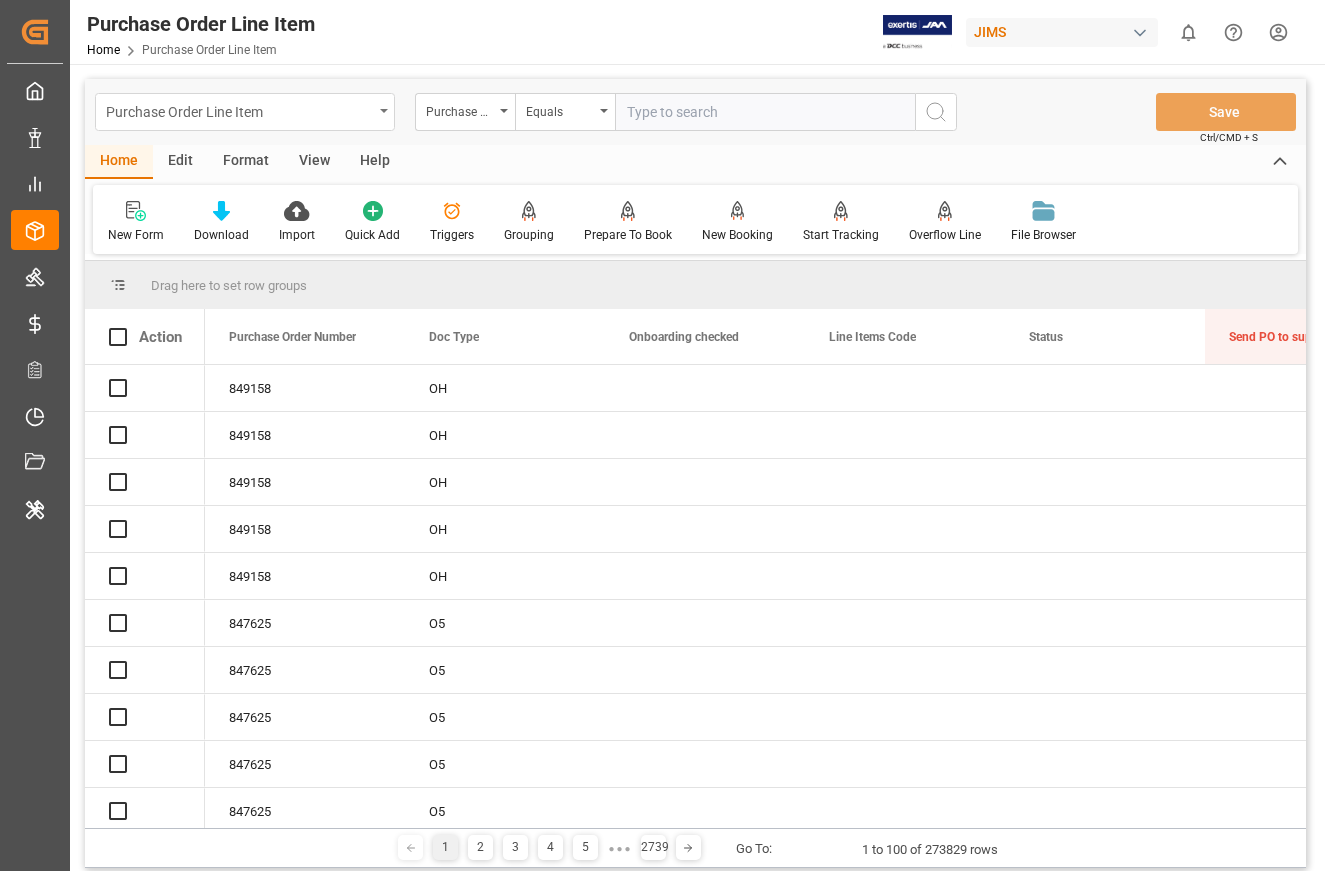 click on "Purchase Order Line Item" at bounding box center (239, 110) 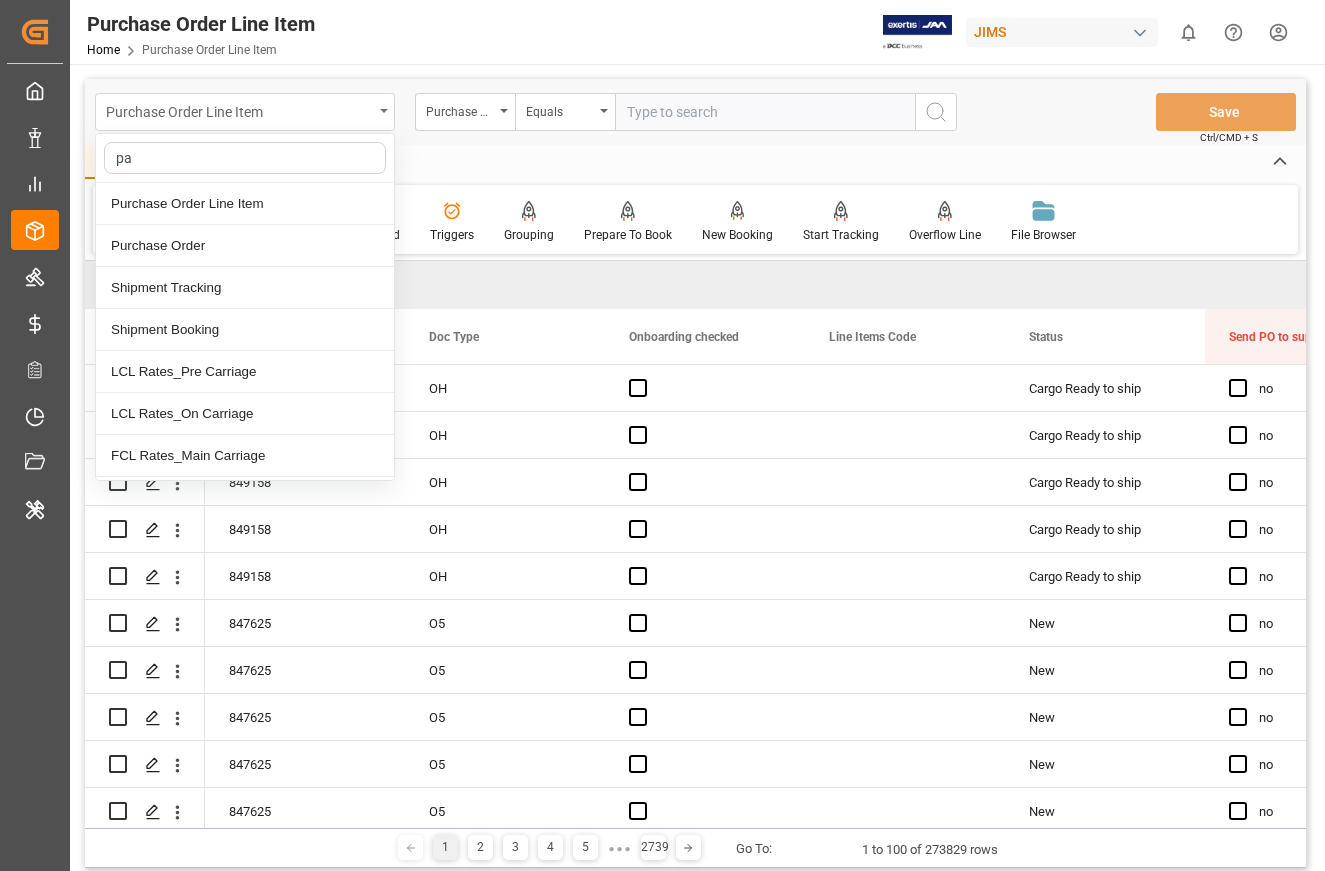 type on "pay" 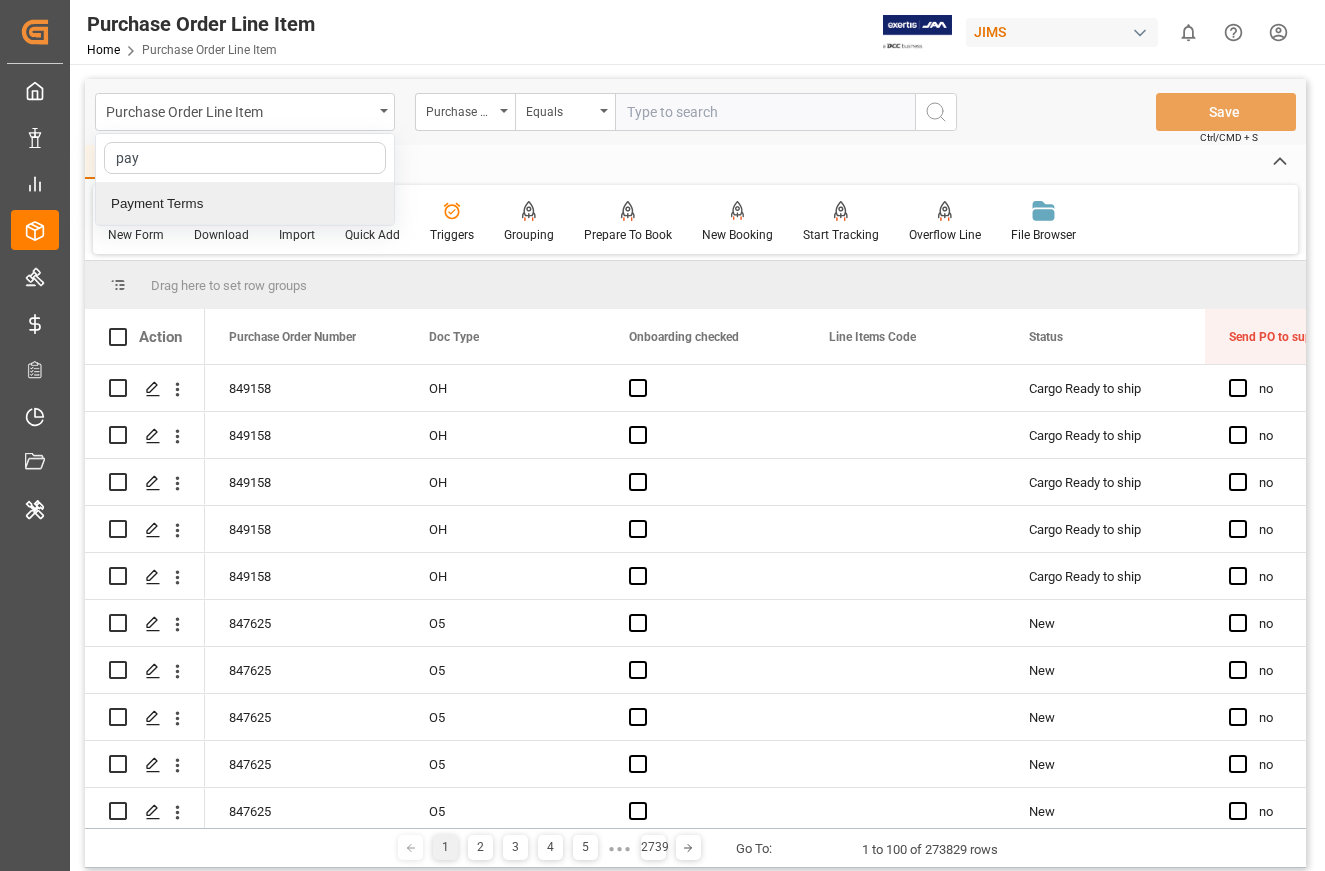 click on "Payment Terms" at bounding box center [245, 204] 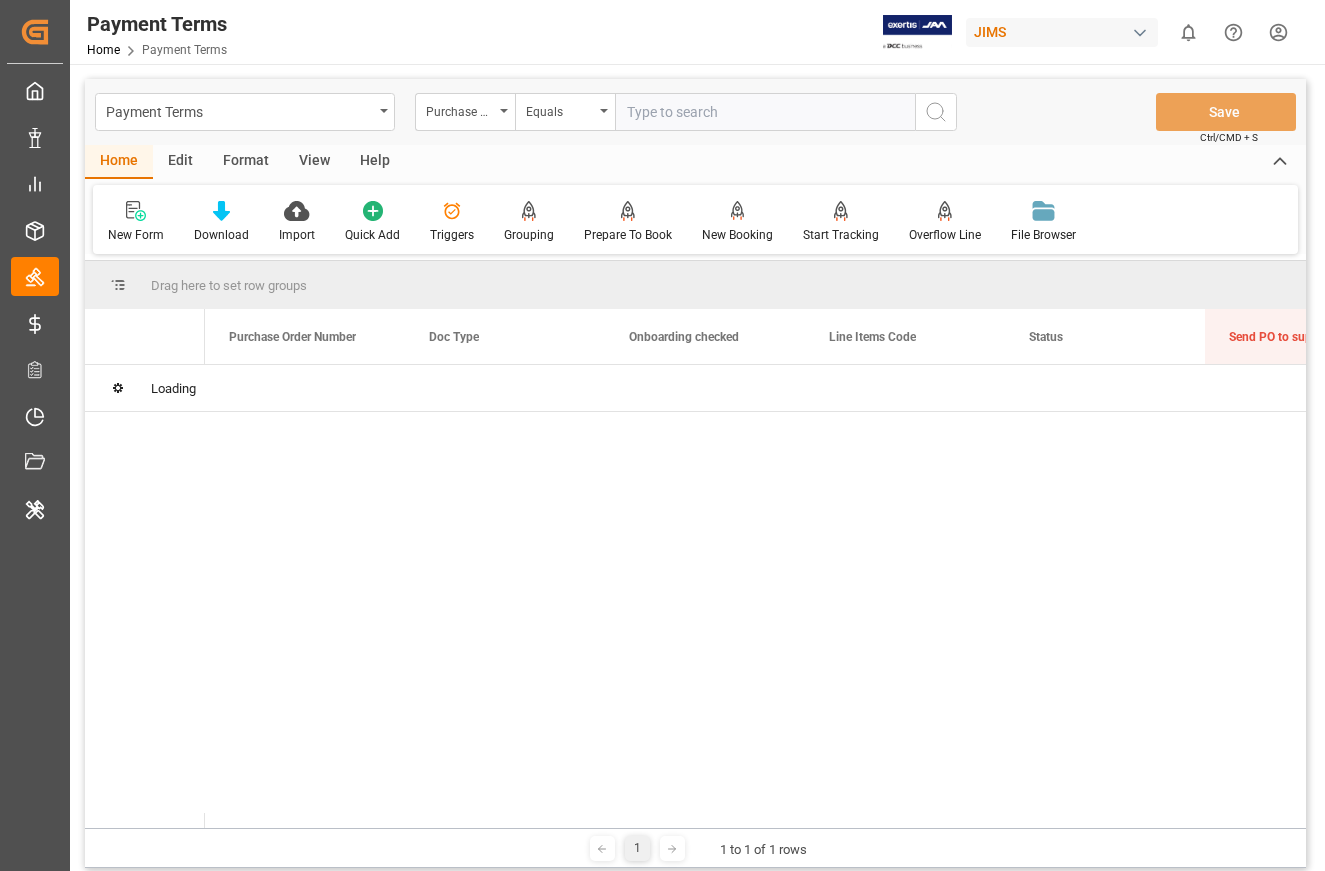 click on "Payment Terms Home Payment Terms JIMS 0 Notifications Only show unread All Watching Mark all categories read No notifications" at bounding box center [690, 32] 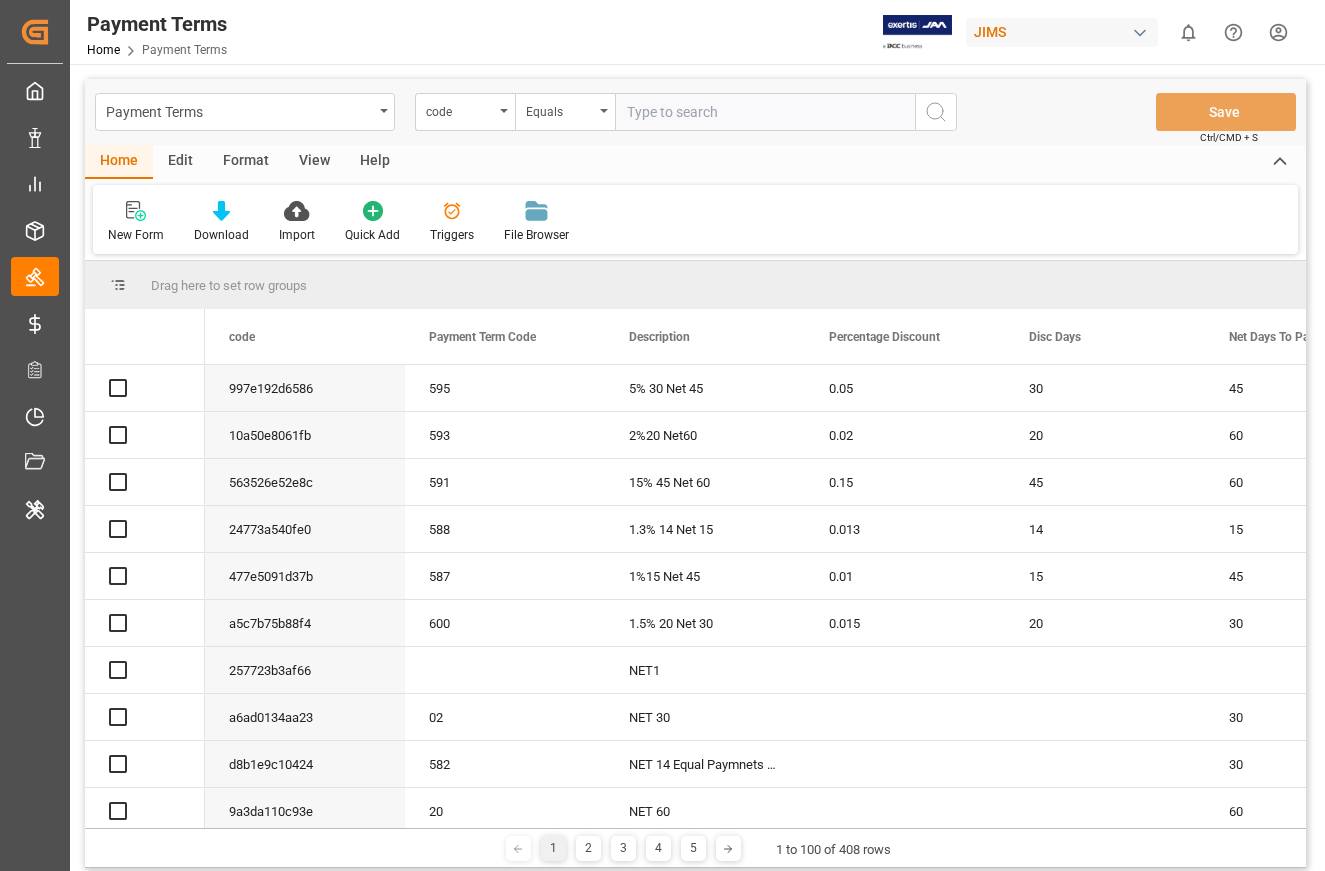 click on "Edit" at bounding box center [180, 162] 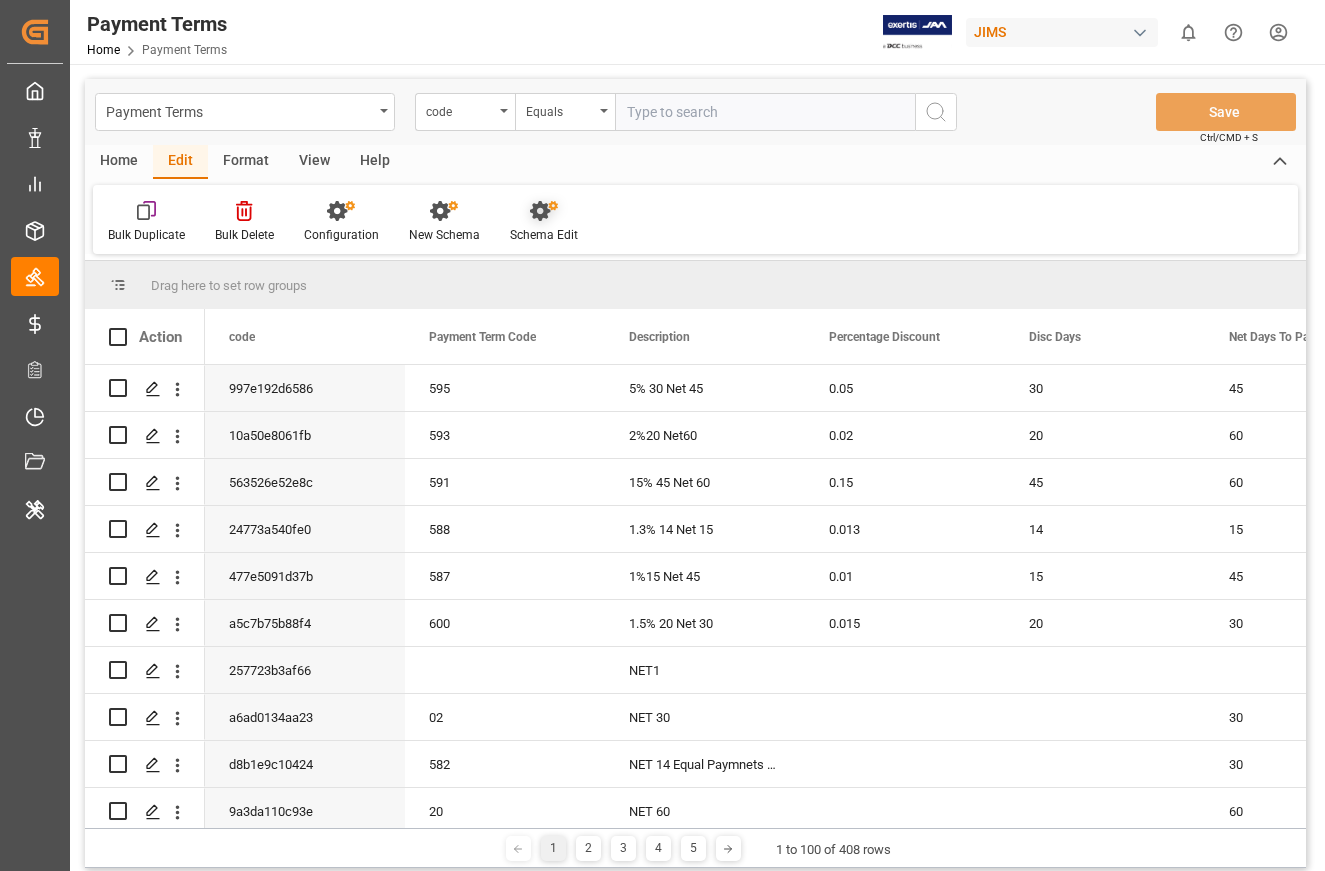 click on "Schema Edit" at bounding box center (544, 222) 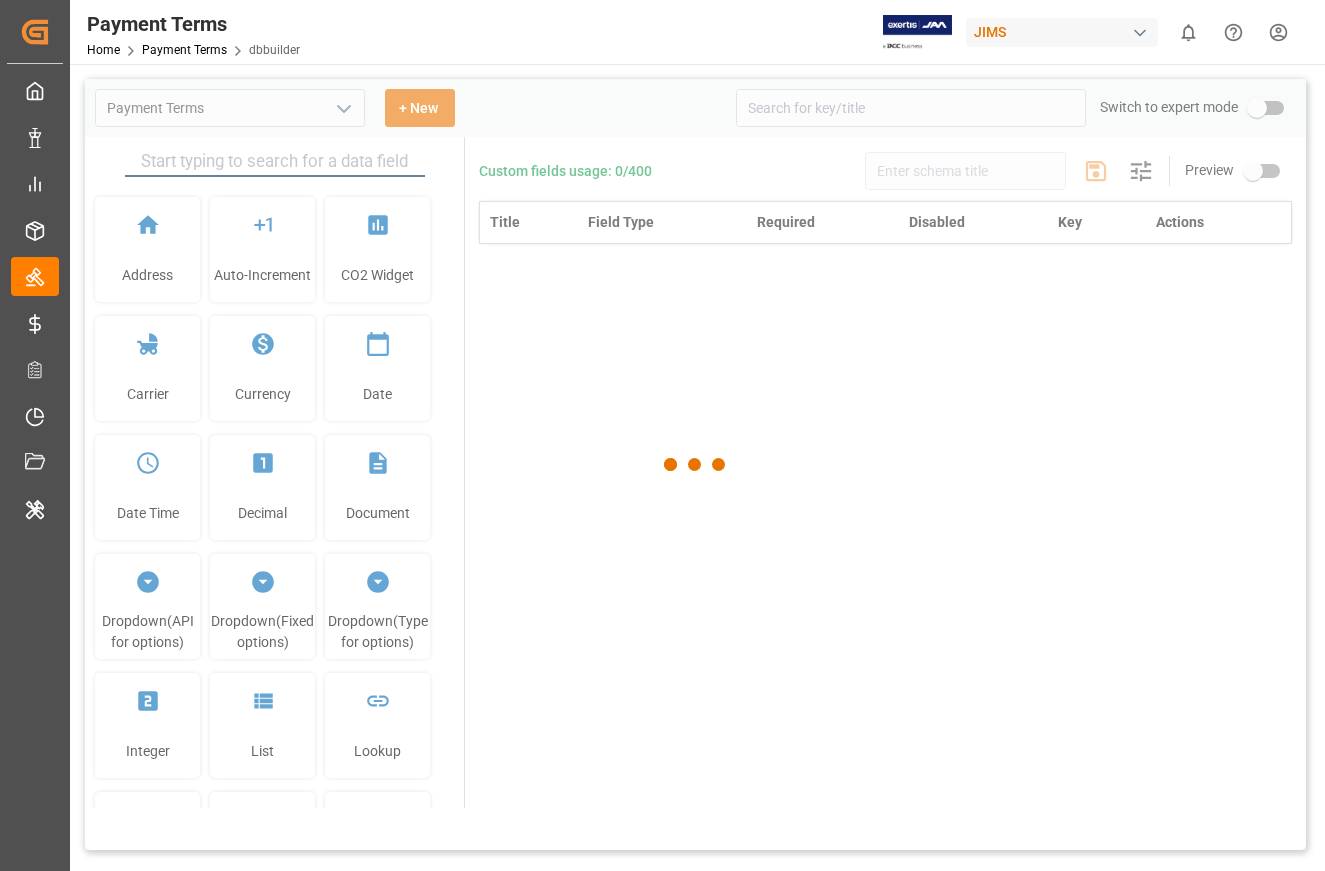 type on "Payment Terms" 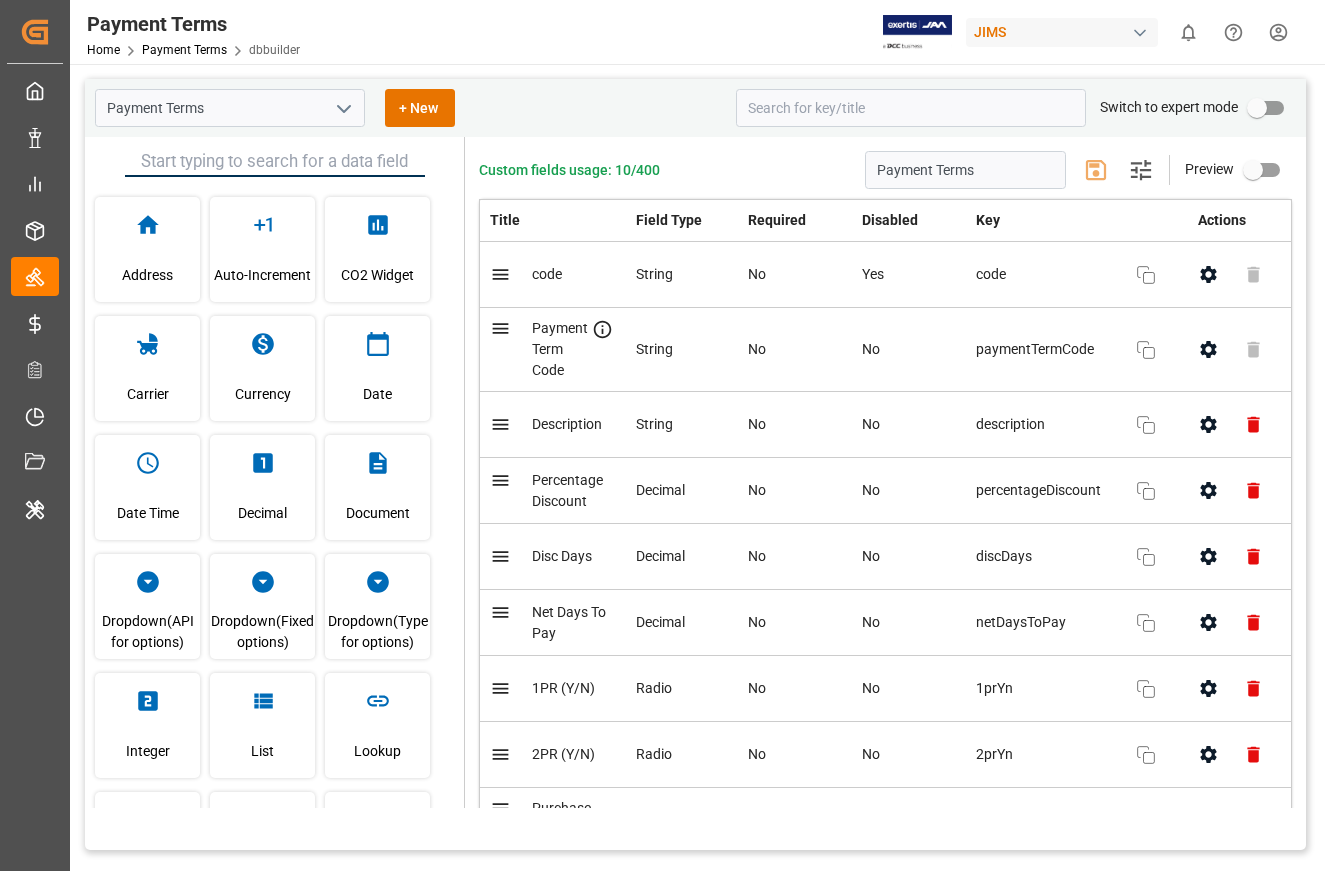 click at bounding box center (1257, 108) 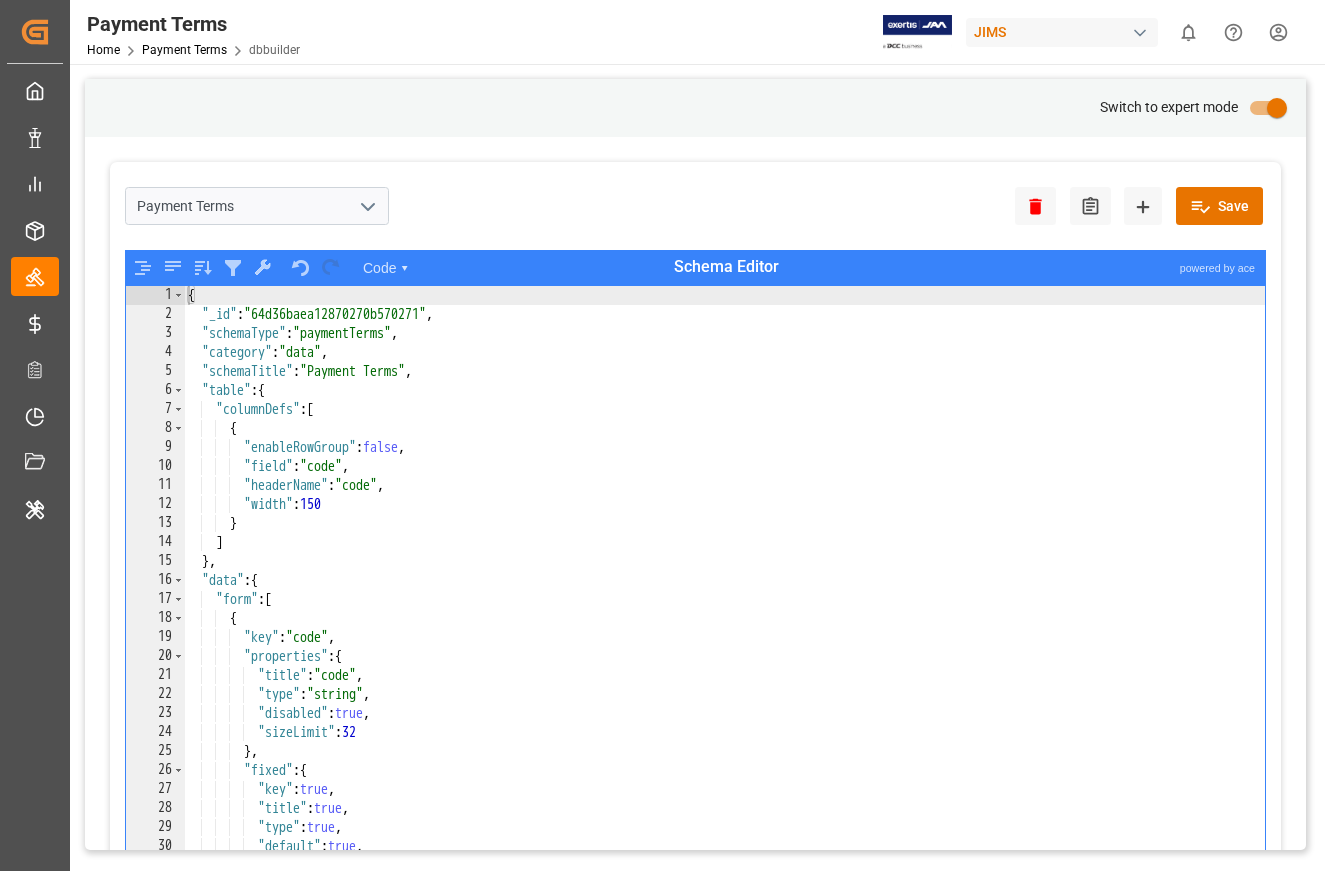 type on ""headerName": "code"," 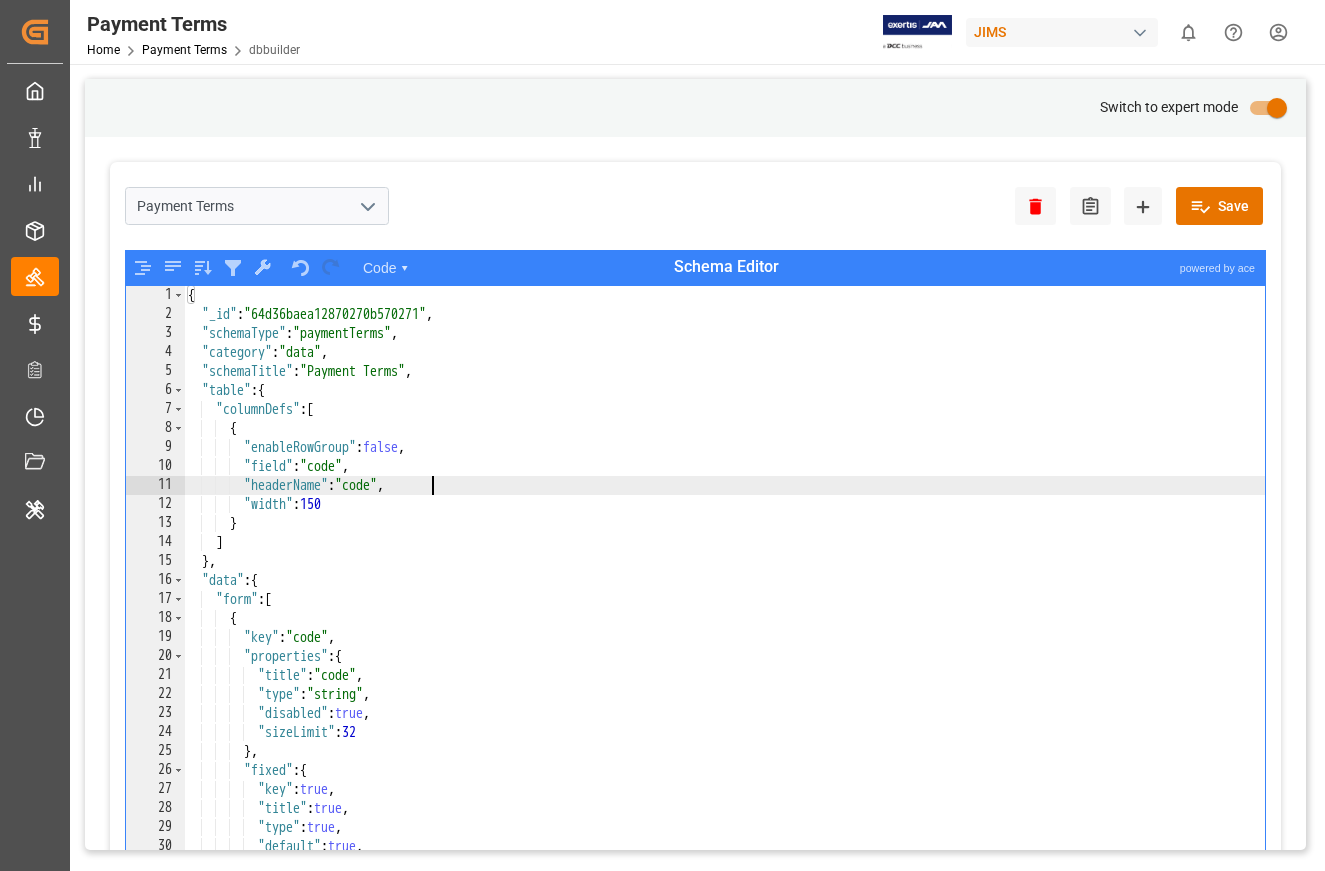 click on "{    "_id" :  "64d36baea12870270b570271" ,    "schemaType" :  "paymentTerms" ,    "category" :  "data" ,    "schemaTitle" :  "Payment Terms" ,    "table" :  {       "columnDefs" :  [          {             "enableRowGroup" :  false ,             "field" :  "code" ,             "headerName" :  "code" ,             "width" :  150          }       ]    } ,    "data" :  {       "form" :  [          {             "key" :  "code" ,             "properties" :  {                "title" :  "code" ,                "type" :  "string" ,                "disabled" :  true ,                "sizeLimit" :  32             } ,             "fixed" :  {                "key" :  true ,                "title" :  true ,                "type" :  true ,                "default" :  true ,                "required" :  true ,                "unique" :  true ,                "disabled" :  true ,                "watch" :  true ," at bounding box center (725, 611) 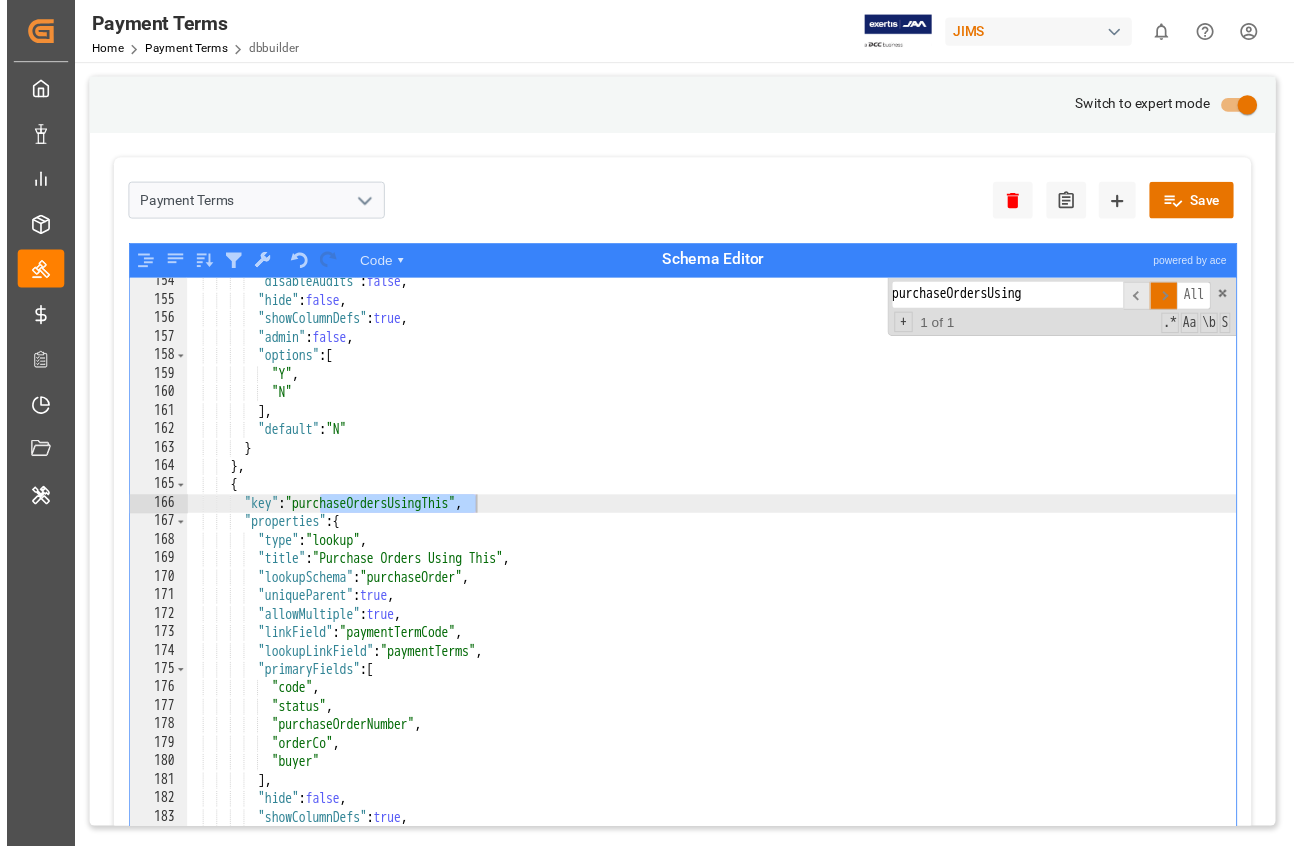 scroll, scrollTop: 3003, scrollLeft: 0, axis: vertical 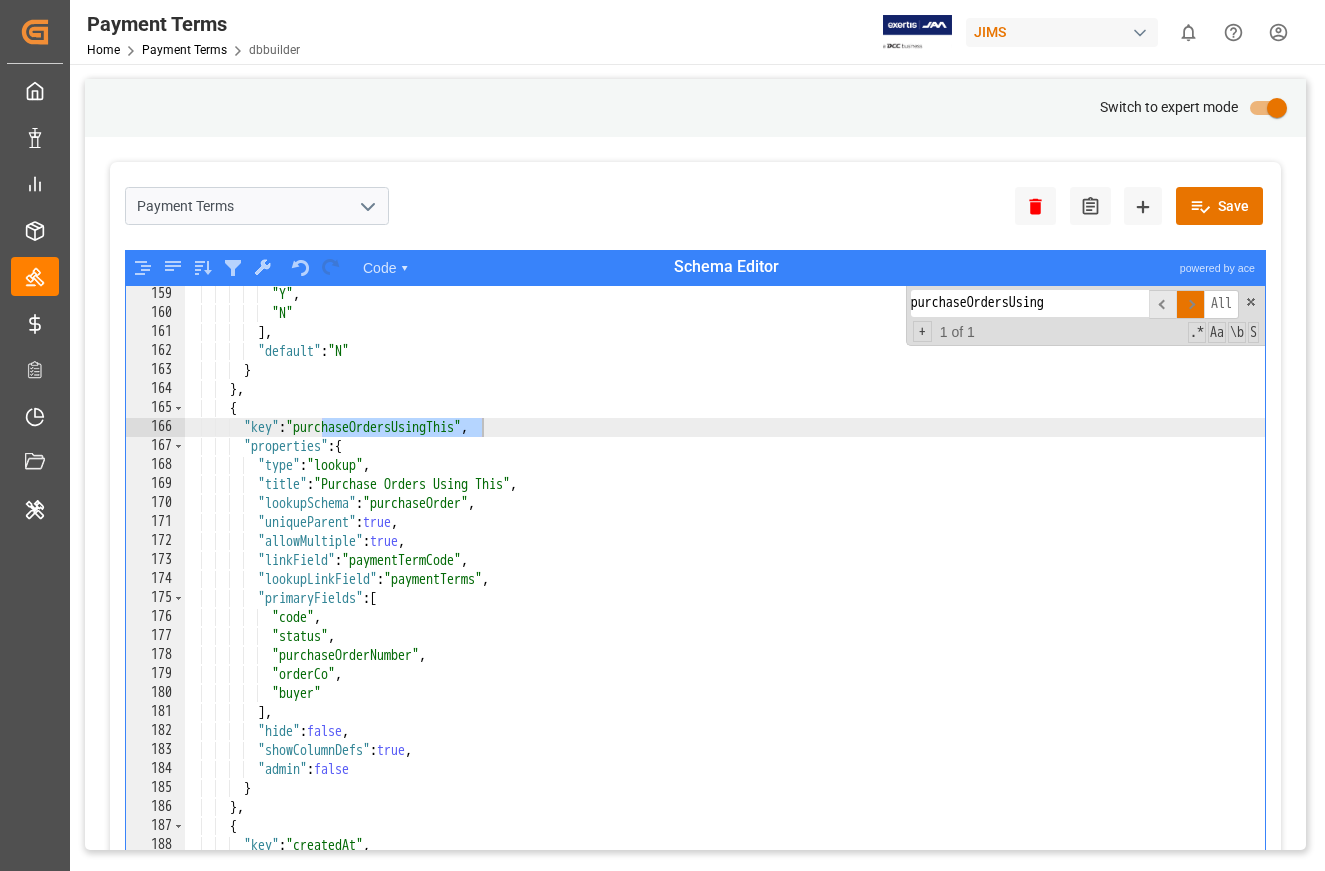 type on "purchaseOrdersUsing" 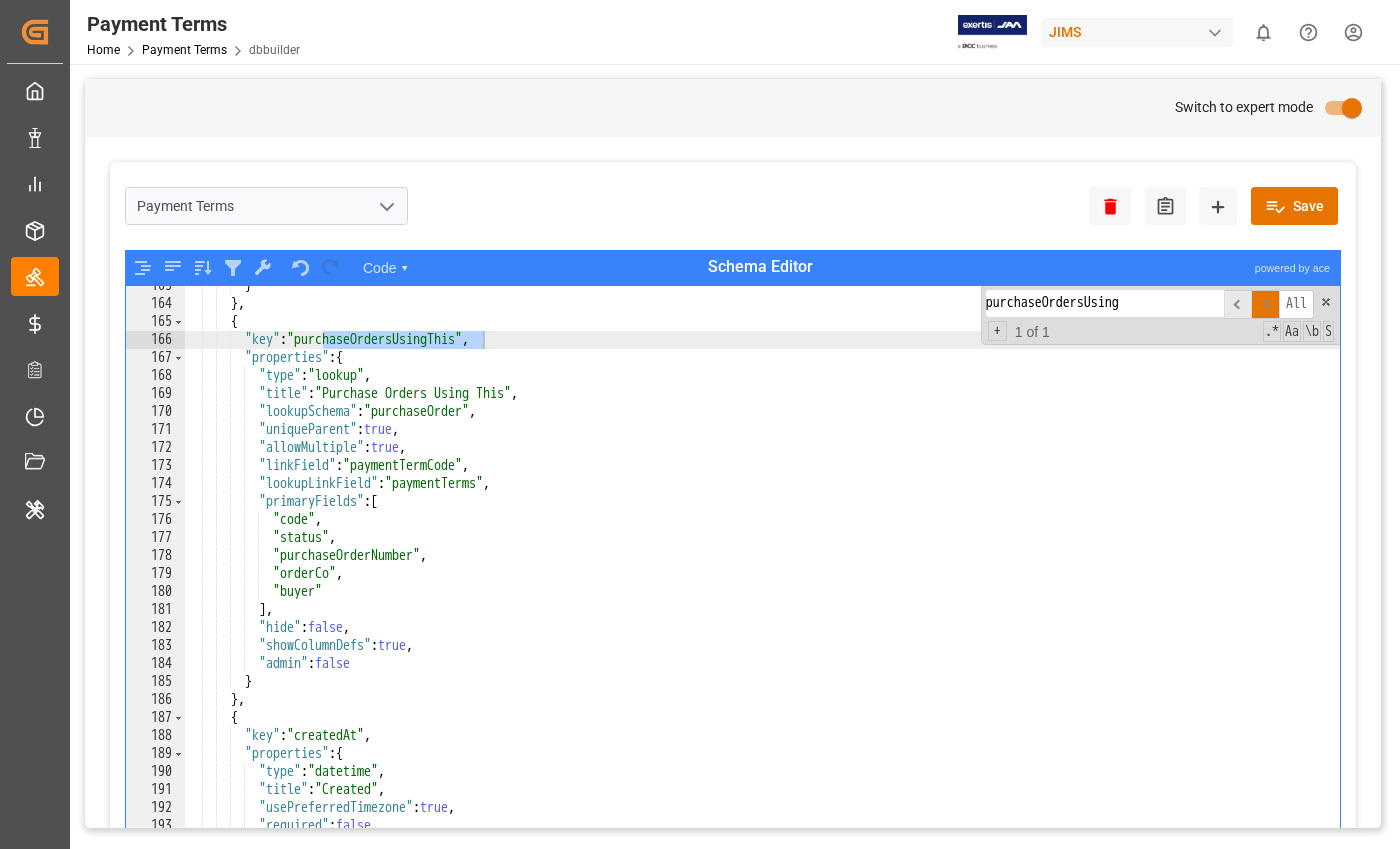 scroll, scrollTop: 2891, scrollLeft: 0, axis: vertical 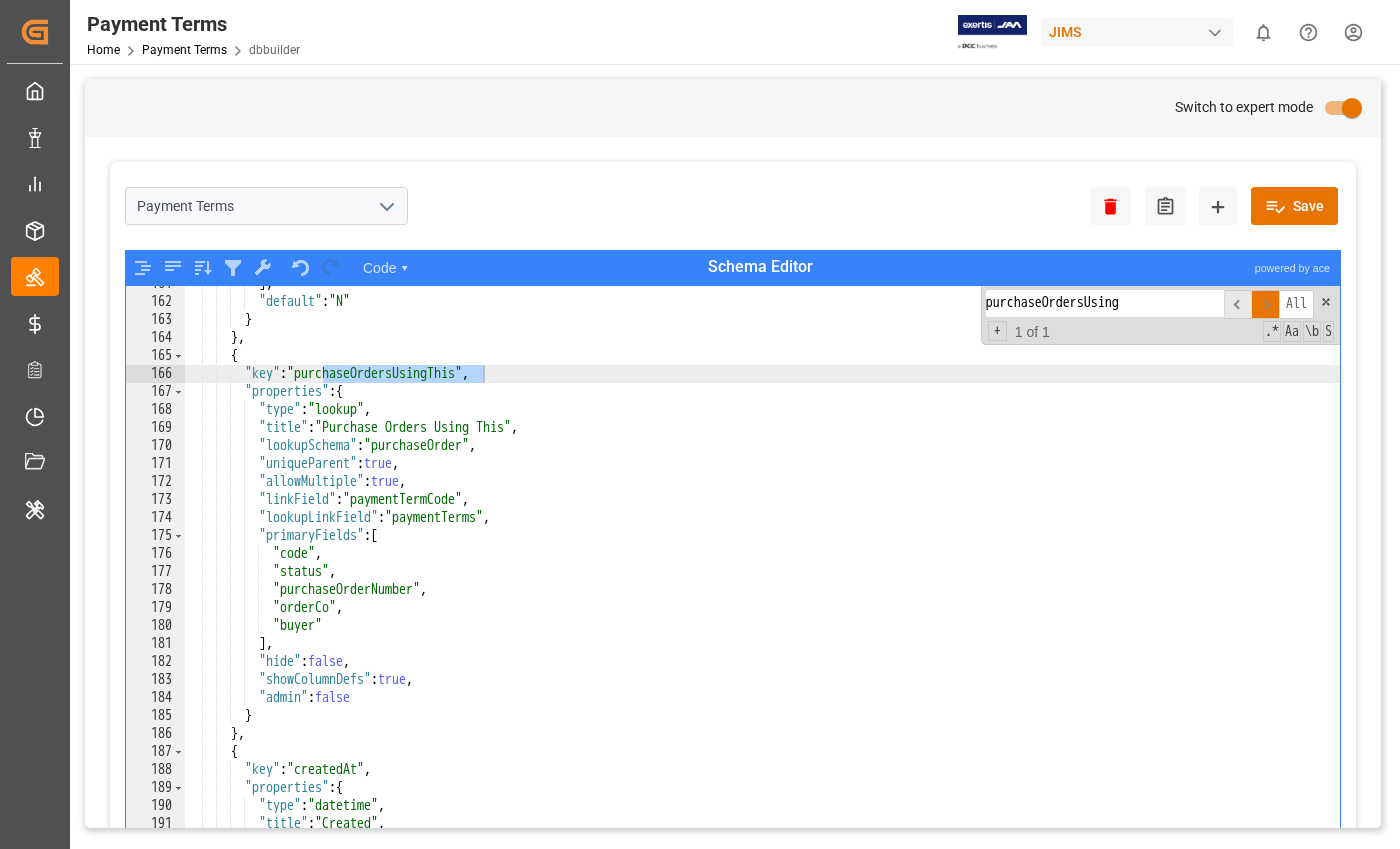 click on "purchaseOrdersUsing" at bounding box center (1105, 303) 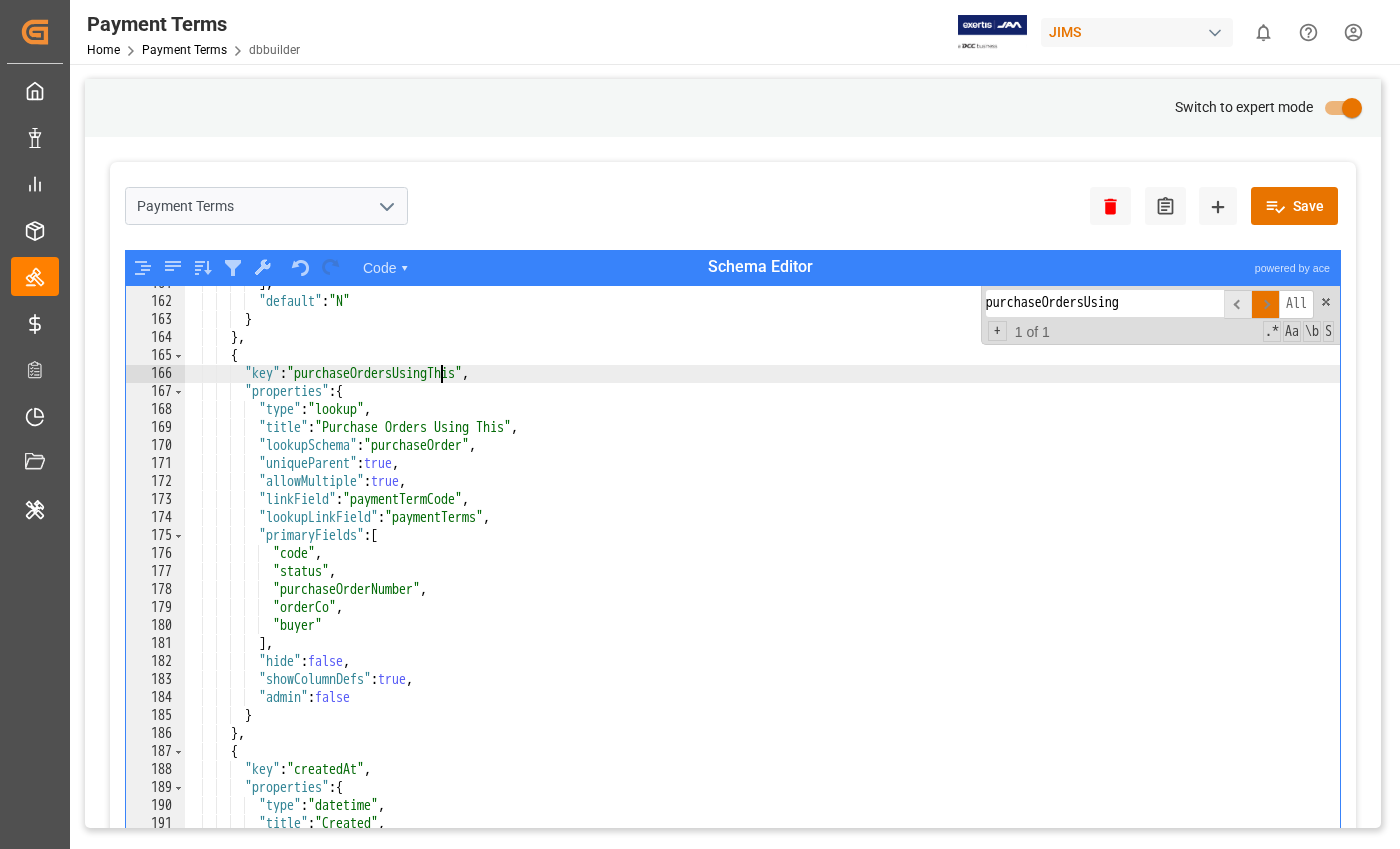 click on "] ,                "default" :  "N"             }          } ,          {             "key" :  "purchaseOrdersUsingThis" ,             "properties" :  {                "type" :  "lookup" ,                "title" :  "Purchase Orders Using This" ,                "lookupSchema" :  "purchaseOrder" ,                "uniqueParent" :  true ,                "allowMultiple" :  true ,                "linkField" :  "paymentTermCode" ,                "lookupLinkField" :  "paymentTerms" ,                "primaryFields" :  [                   "code" ,                   "status" ,                   "purchaseOrderNumber" ,                   "orderCo" ,                   "buyer"                ] ,                "hide" :  false ,                "showColumnDefs" :  true ,                "admin" :  false             }          } ,          {             "key" :  "createdAt" ,             "properties" :  {                "type" :  "datetime" ,                "title" :  "Created" ,                :  true ," at bounding box center [762, 588] 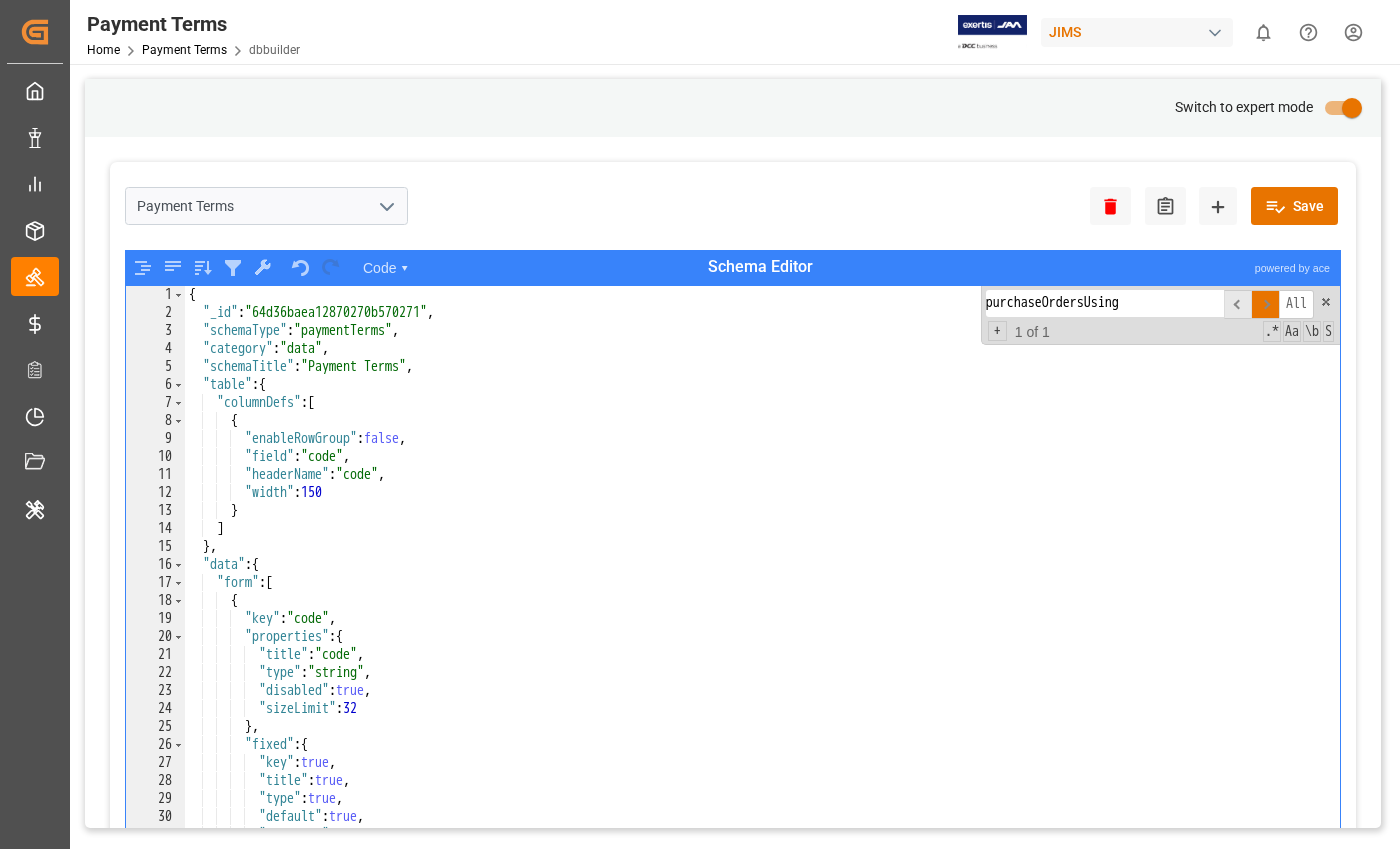scroll, scrollTop: 0, scrollLeft: 0, axis: both 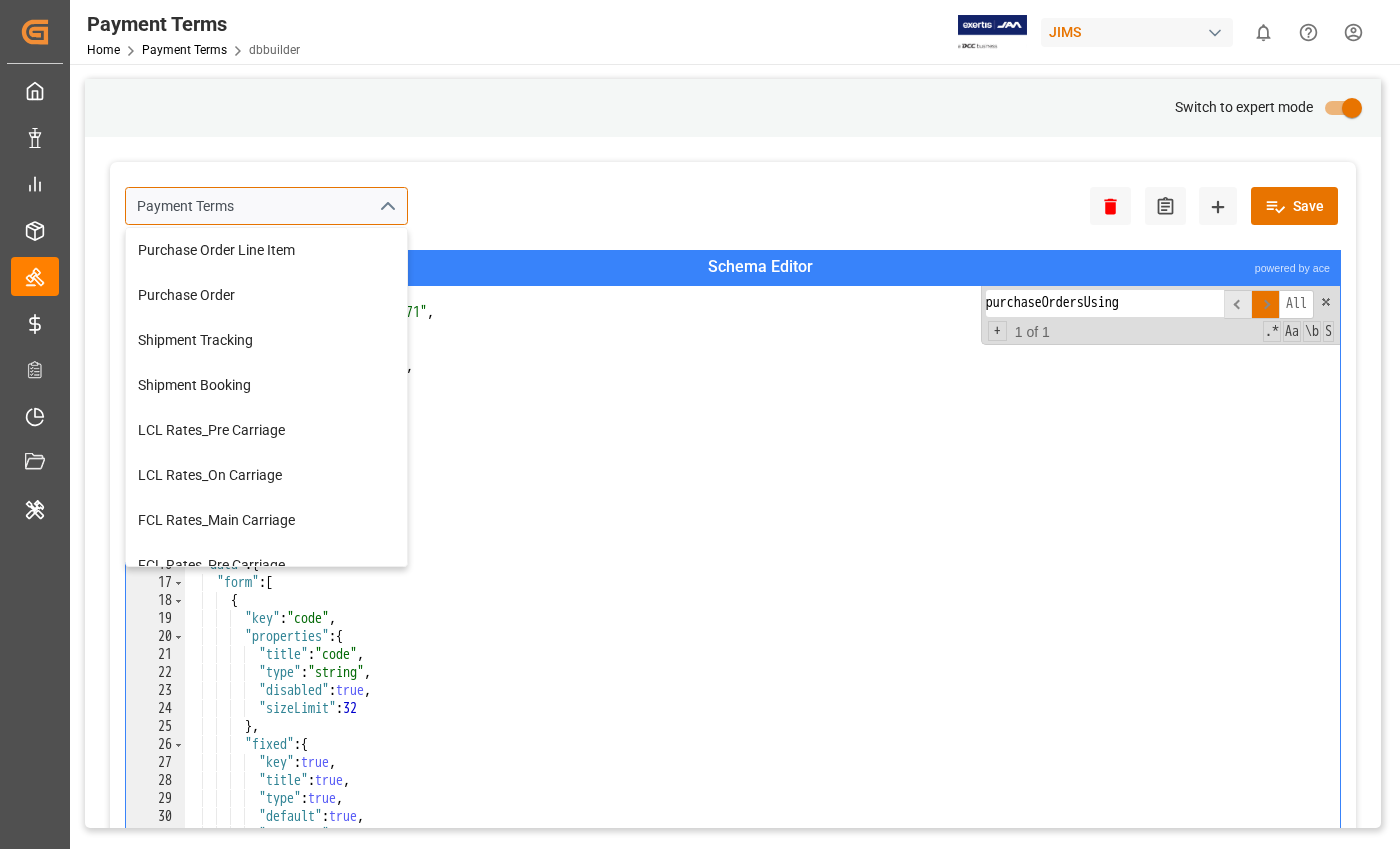click on "Payment Terms" at bounding box center (266, 206) 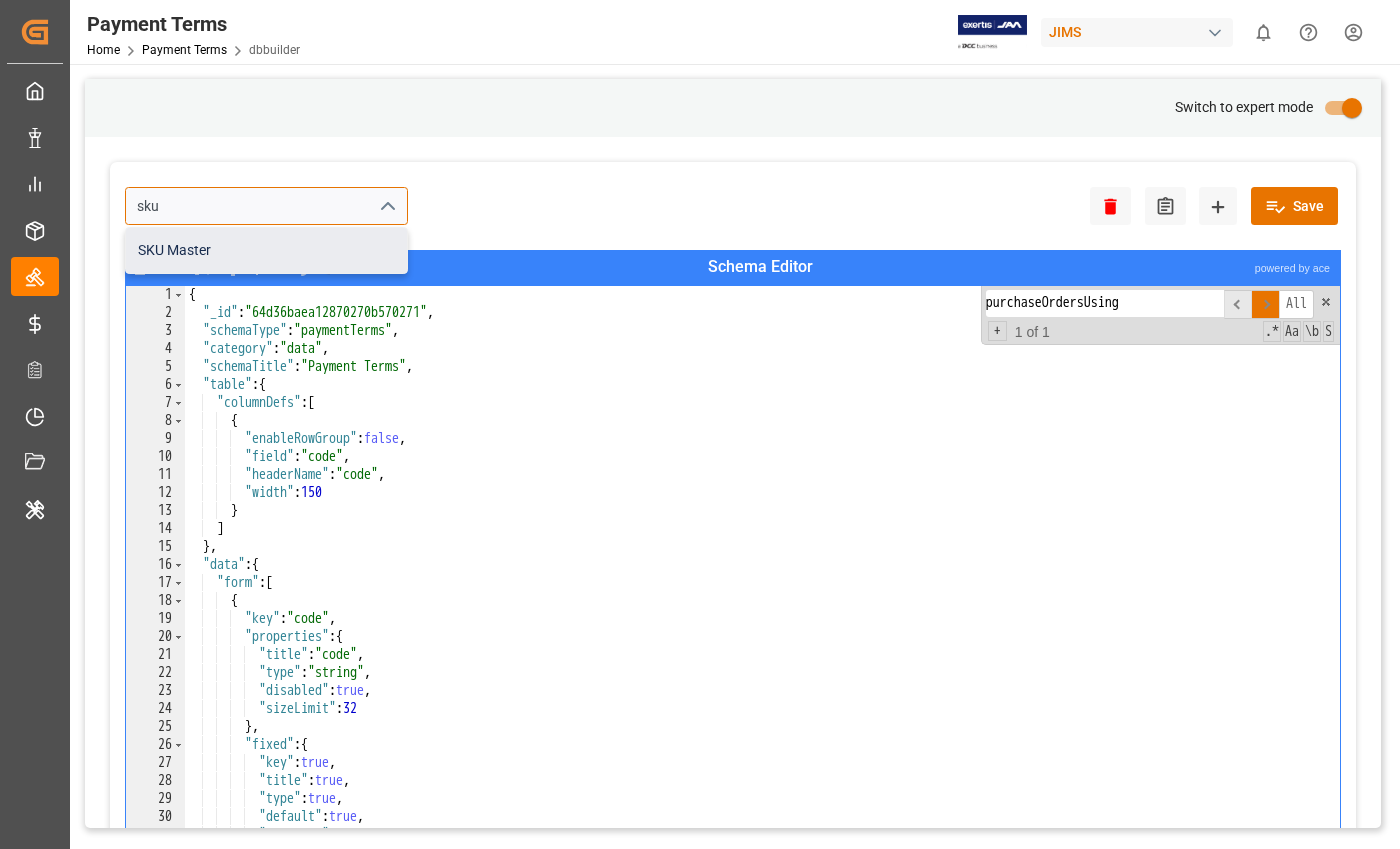click on "SKU Master" at bounding box center (266, 250) 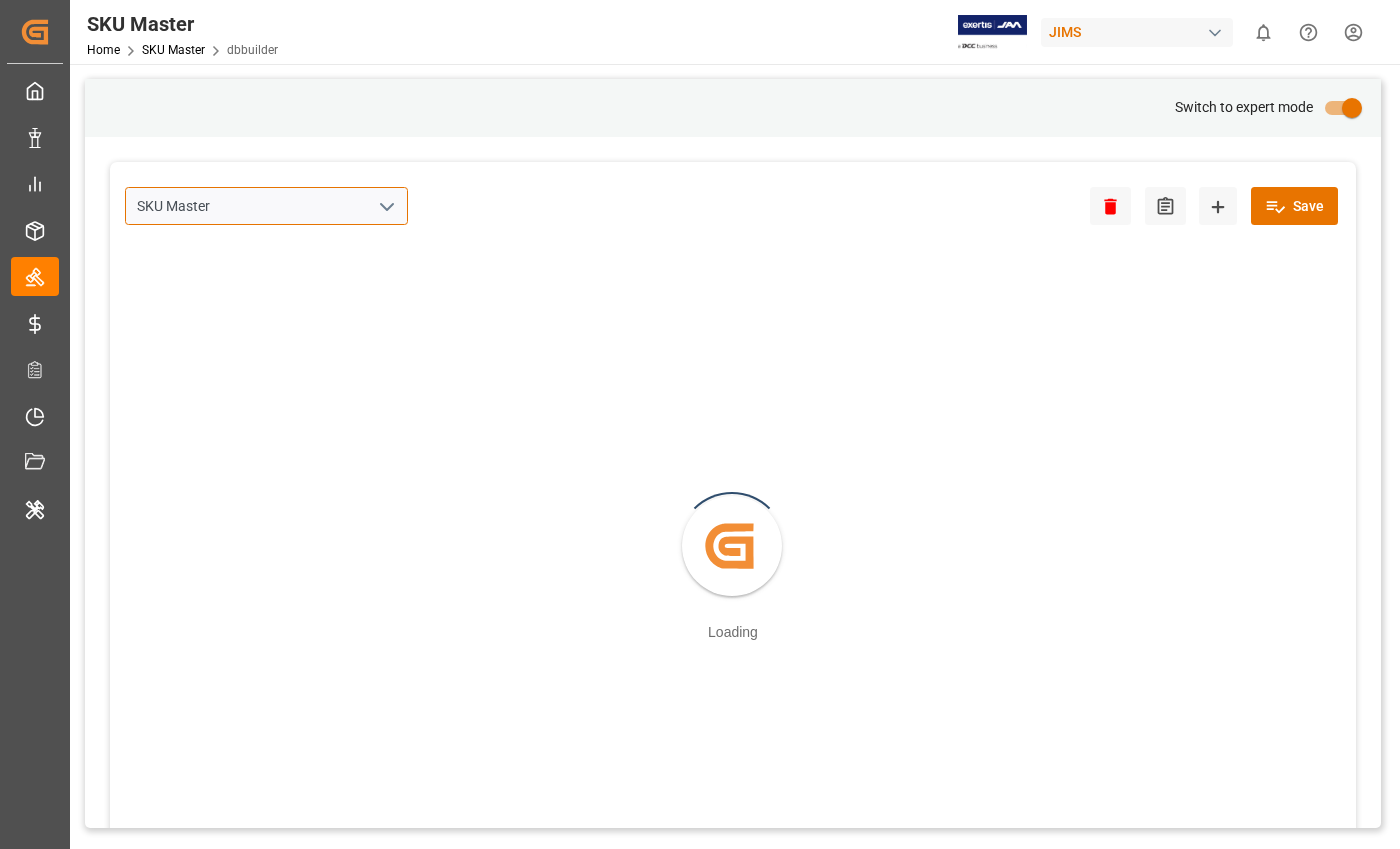 type on "SKU Master" 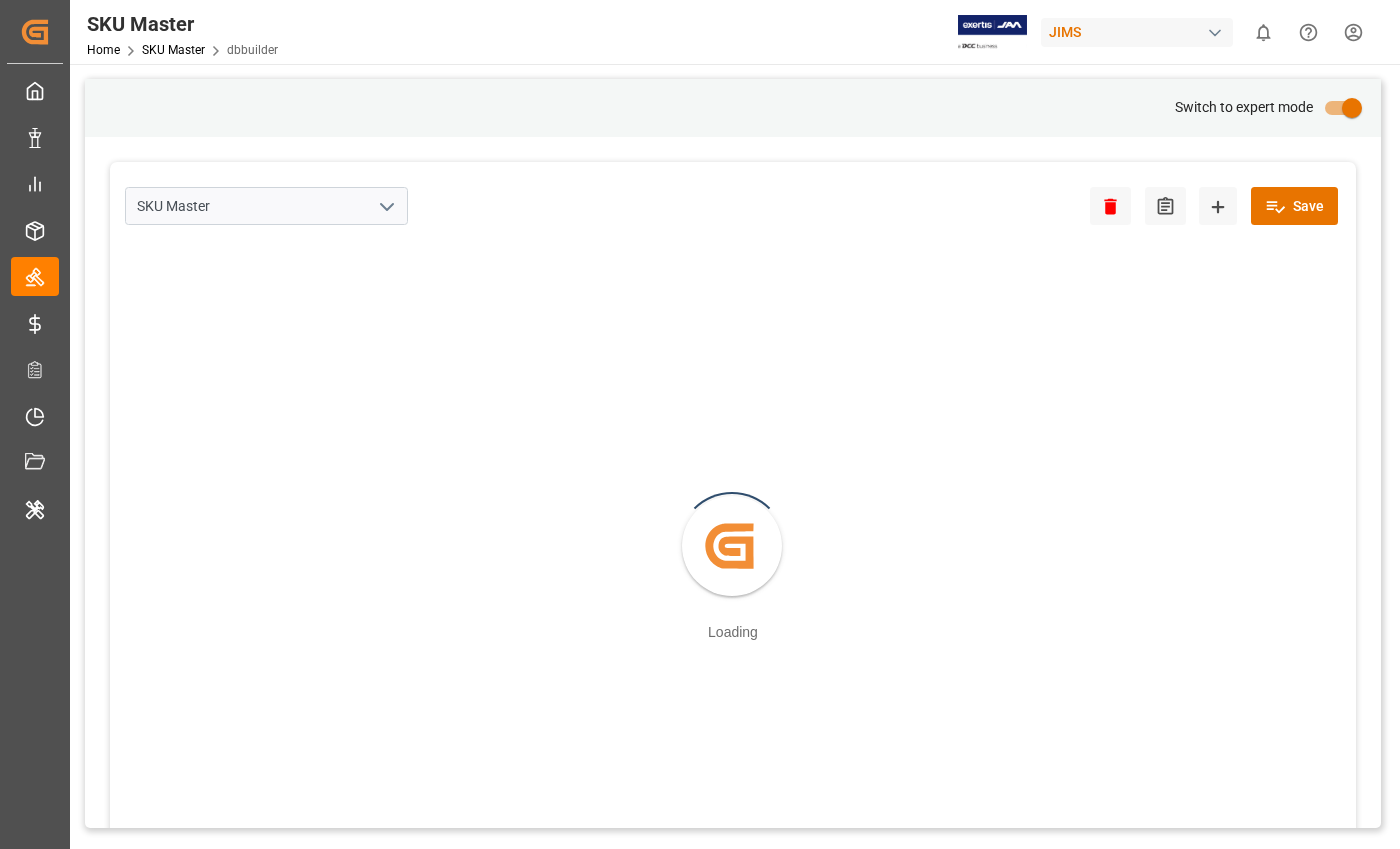 click on "Created by potrace 1.15, written by [PERSON_NAME] [DATE]-[DATE] Loading" at bounding box center (733, 547) 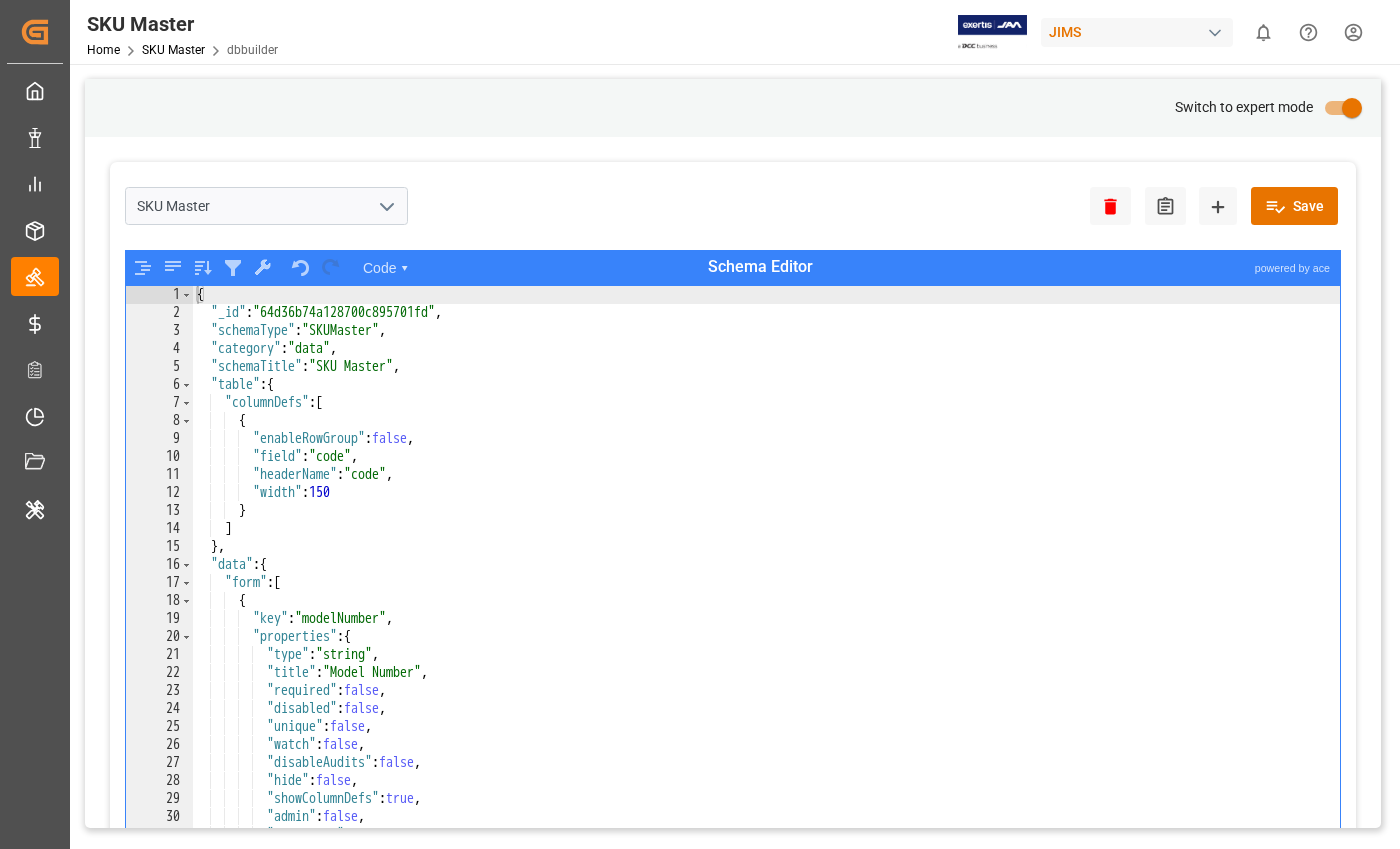 type on ""headerName": "code"," 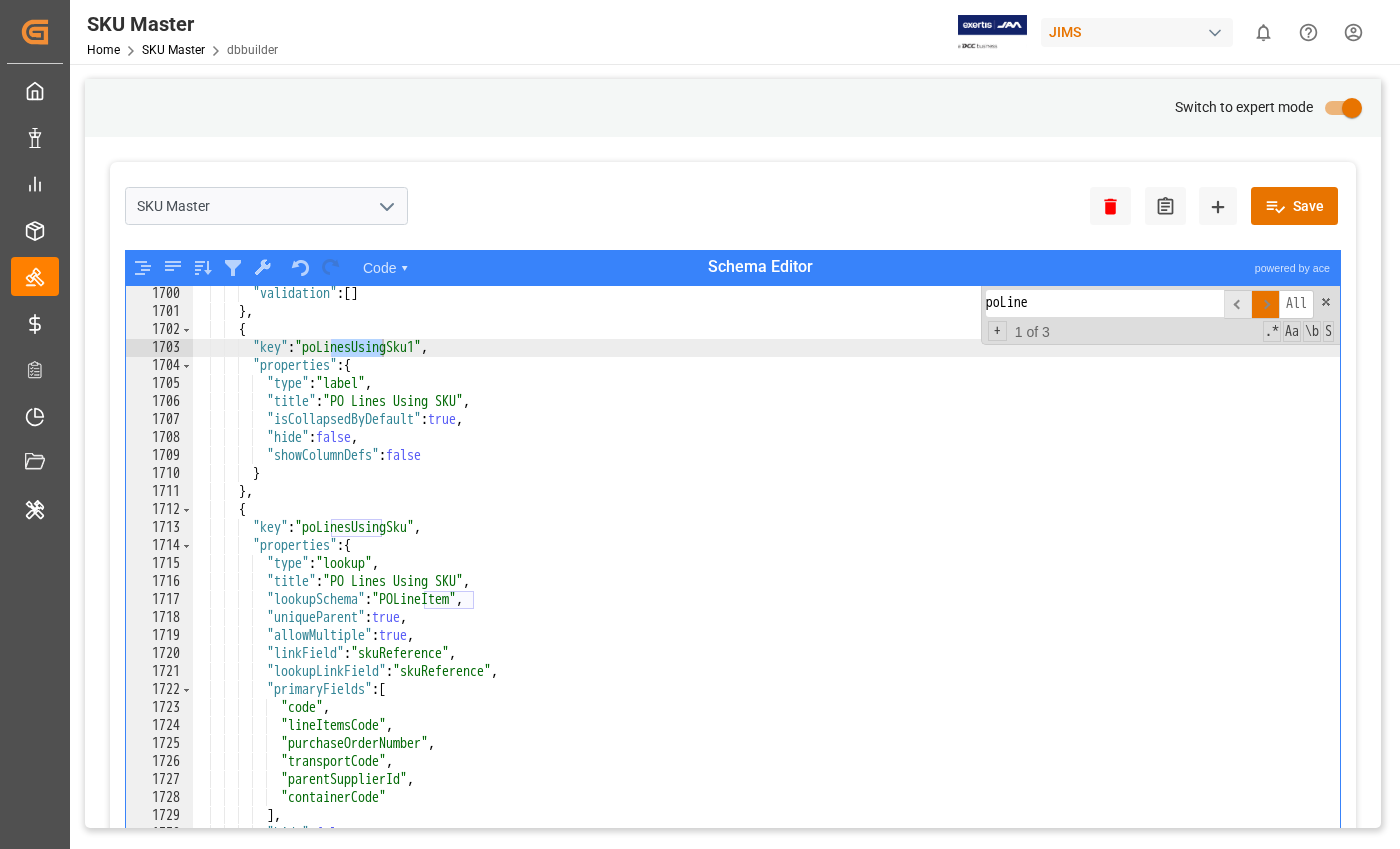 scroll, scrollTop: 30591, scrollLeft: 0, axis: vertical 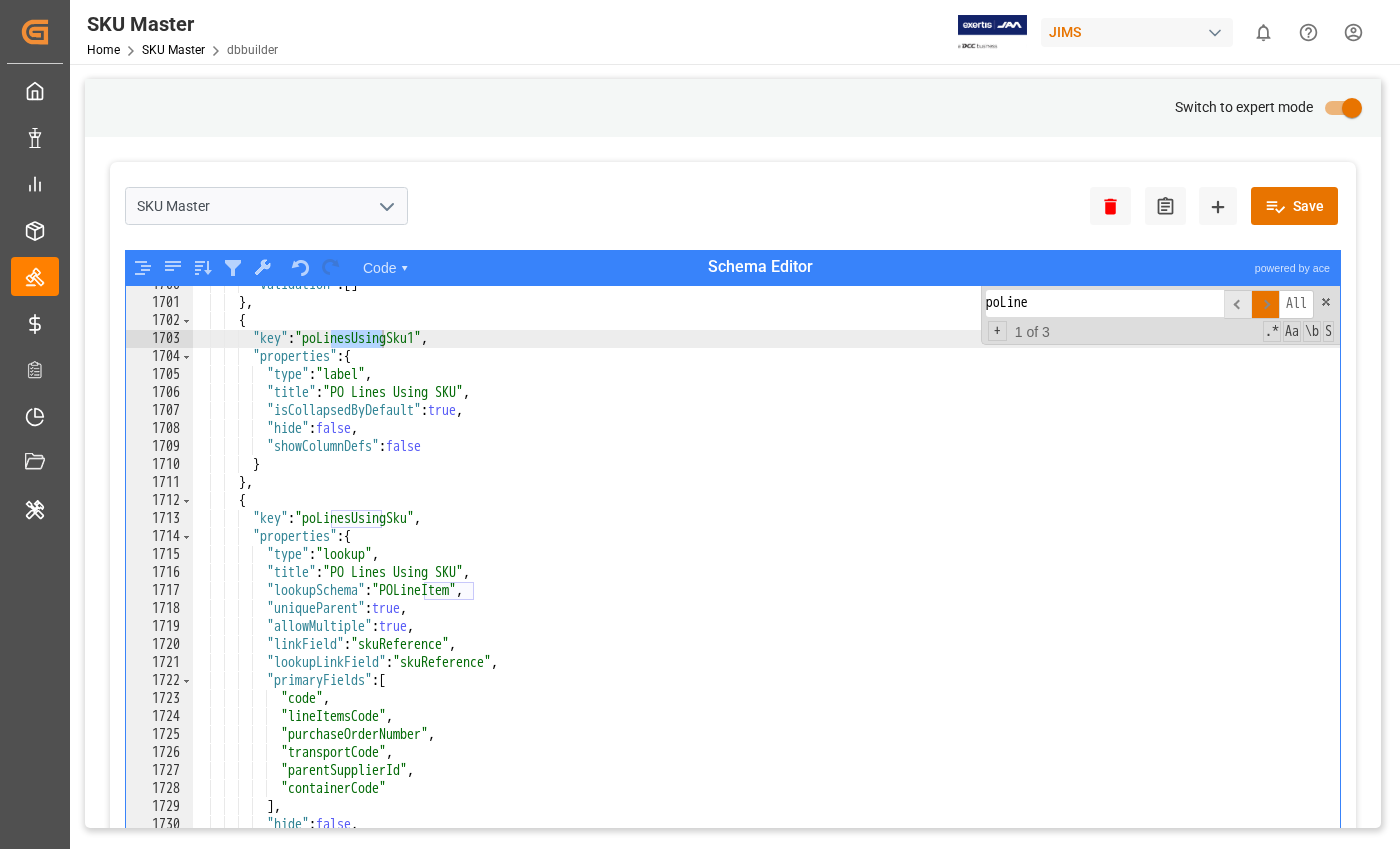 type on "poLine" 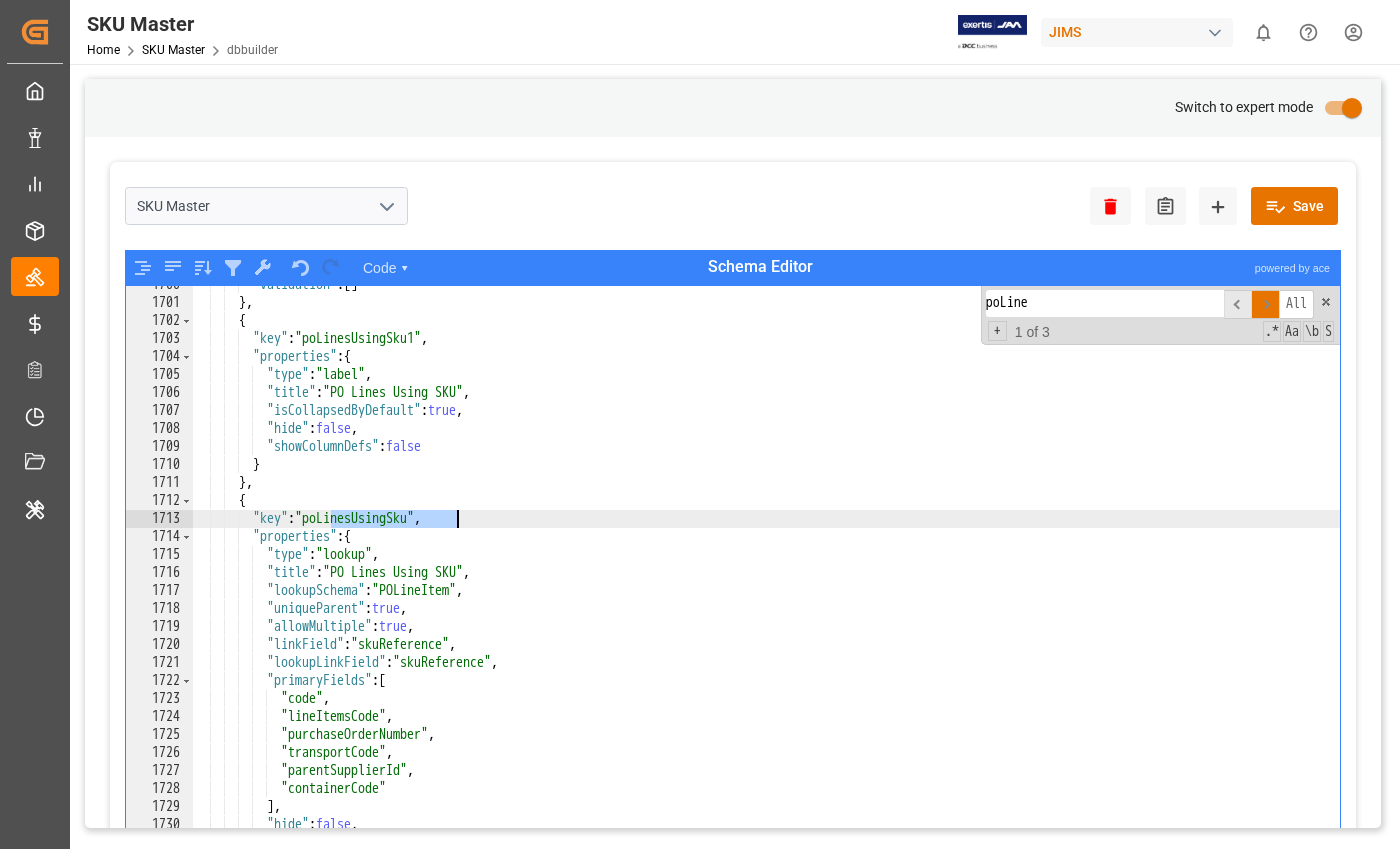 click on ""validation" :  [ ]          } ,          {             "key" :  "poLinesUsingSku1" ,             "properties" :  {                "type" :  "label" ,                "title" :  "PO Lines Using SKU" ,                "isCollapsedByDefault" :  true ,                "hide" :  false ,                "showColumnDefs" :  false             }          } ,          {             "key" :  "poLinesUsingSku" ,             "properties" :  {                "type" :  "lookup" ,                "title" :  "PO Lines Using SKU" ,                "lookupSchema" :  "POLineItem" ,                "uniqueParent" :  true ,                "allowMultiple" :  true ,                "linkField" :  "skuReference" ,                "lookupLinkField" :  "skuReference" ,                "primaryFields" :  [                   "code" ,                   "lineItemsCode" ,                   "purchaseOrderNumber" ,                   "transportCode" ,                   "parentSupplierId" ,                   "containerCode"                ]" at bounding box center [766, 589] 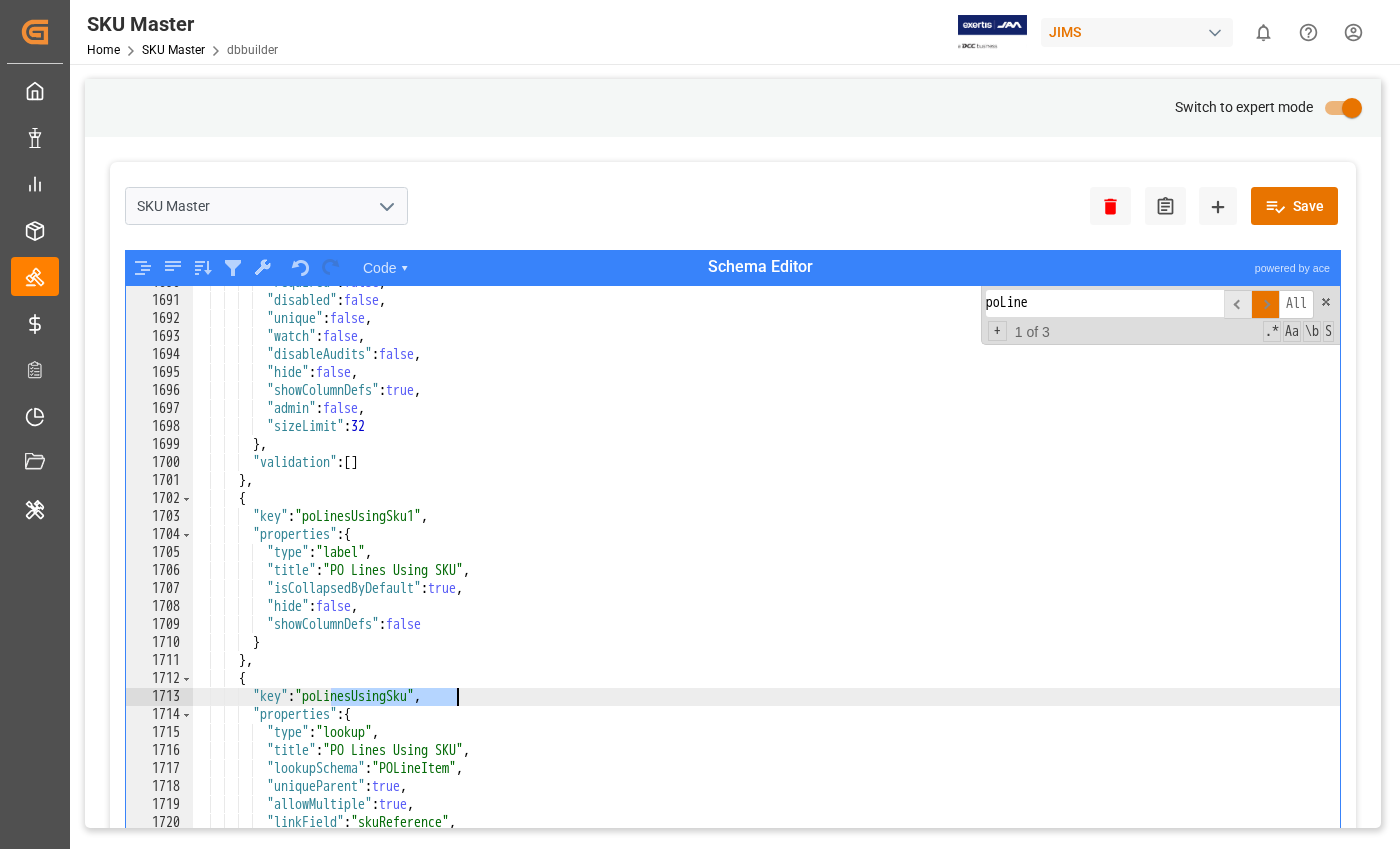 scroll, scrollTop: 30493, scrollLeft: 0, axis: vertical 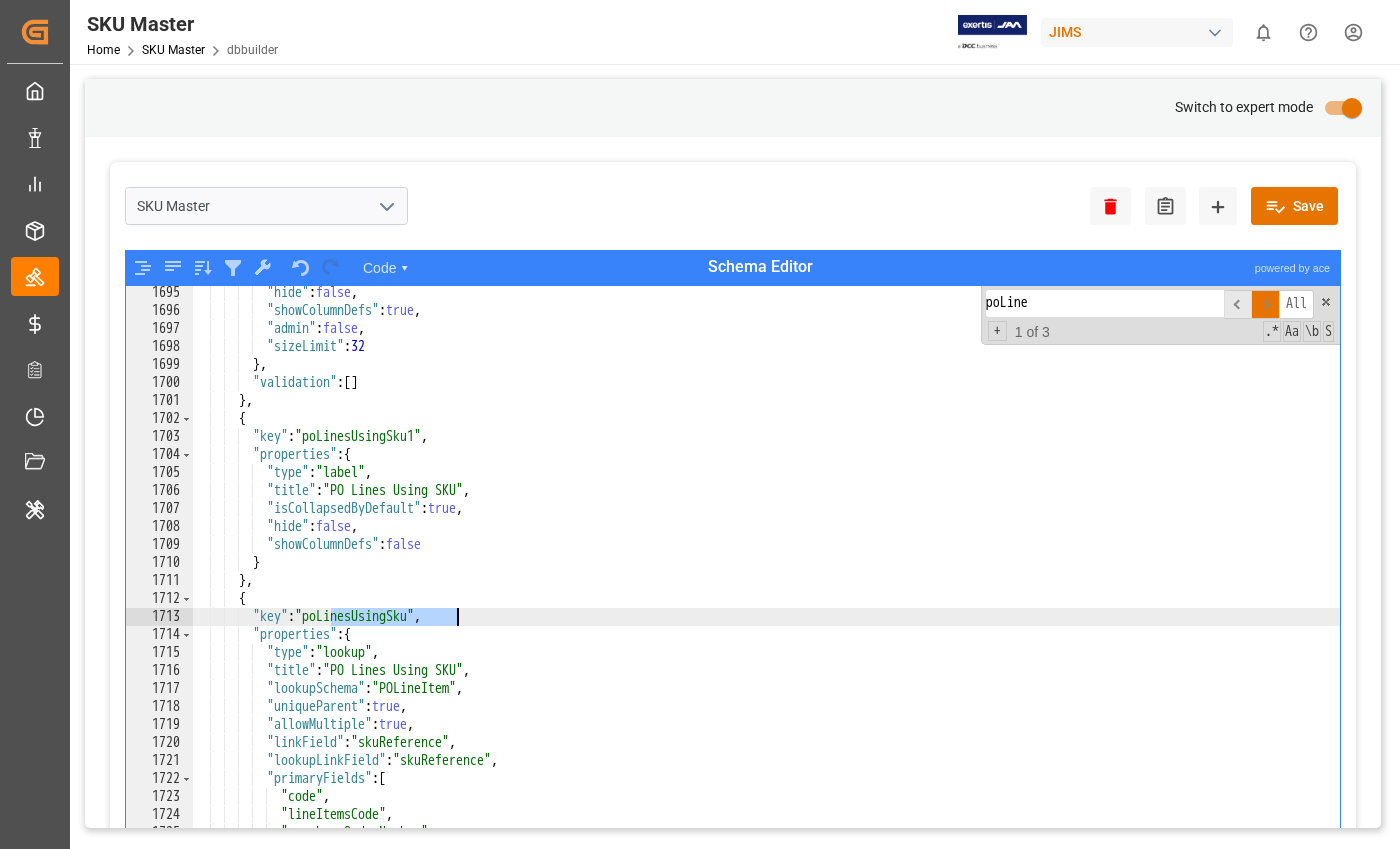 click on "poLine" at bounding box center [1105, 303] 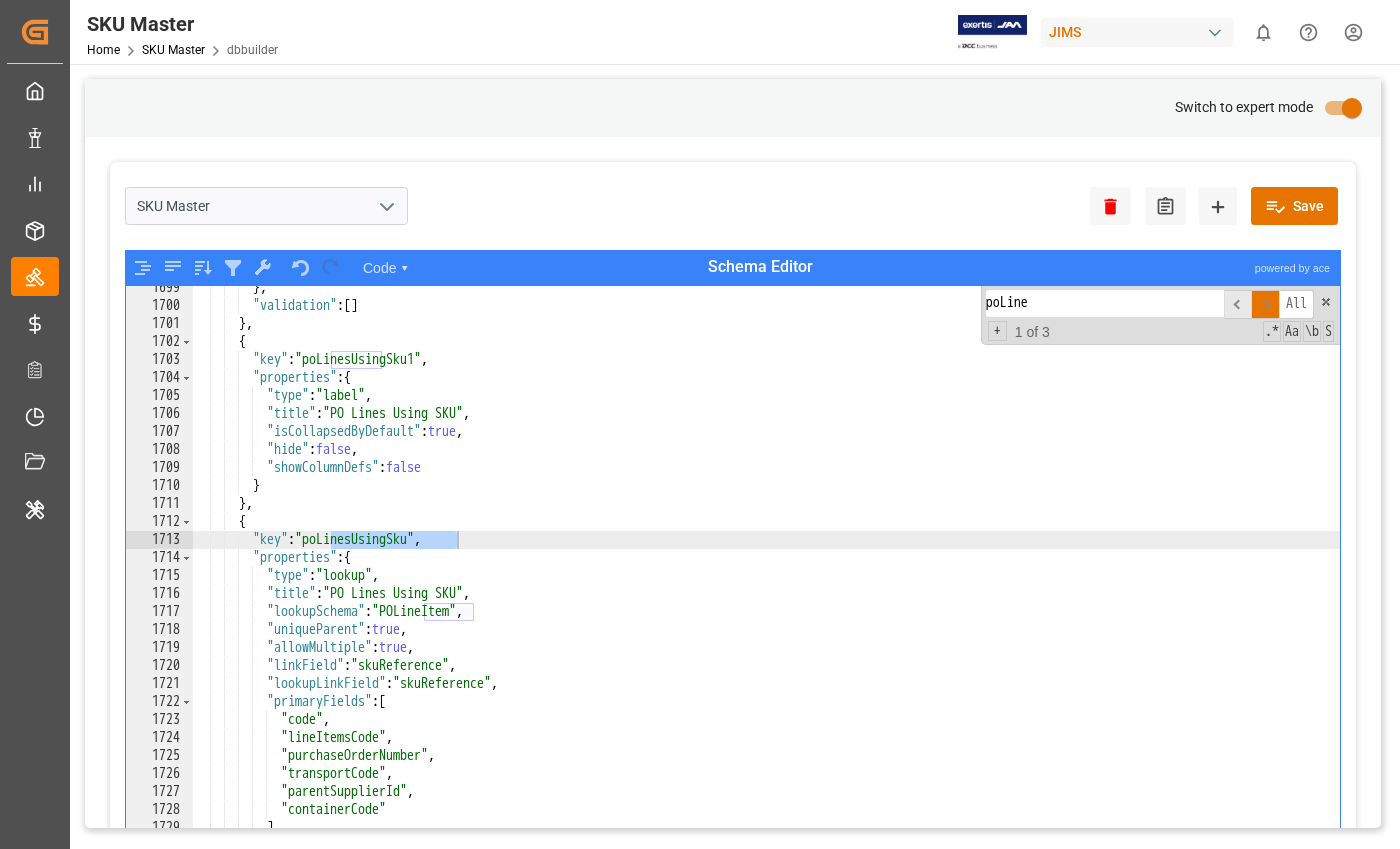 scroll, scrollTop: 30570, scrollLeft: 0, axis: vertical 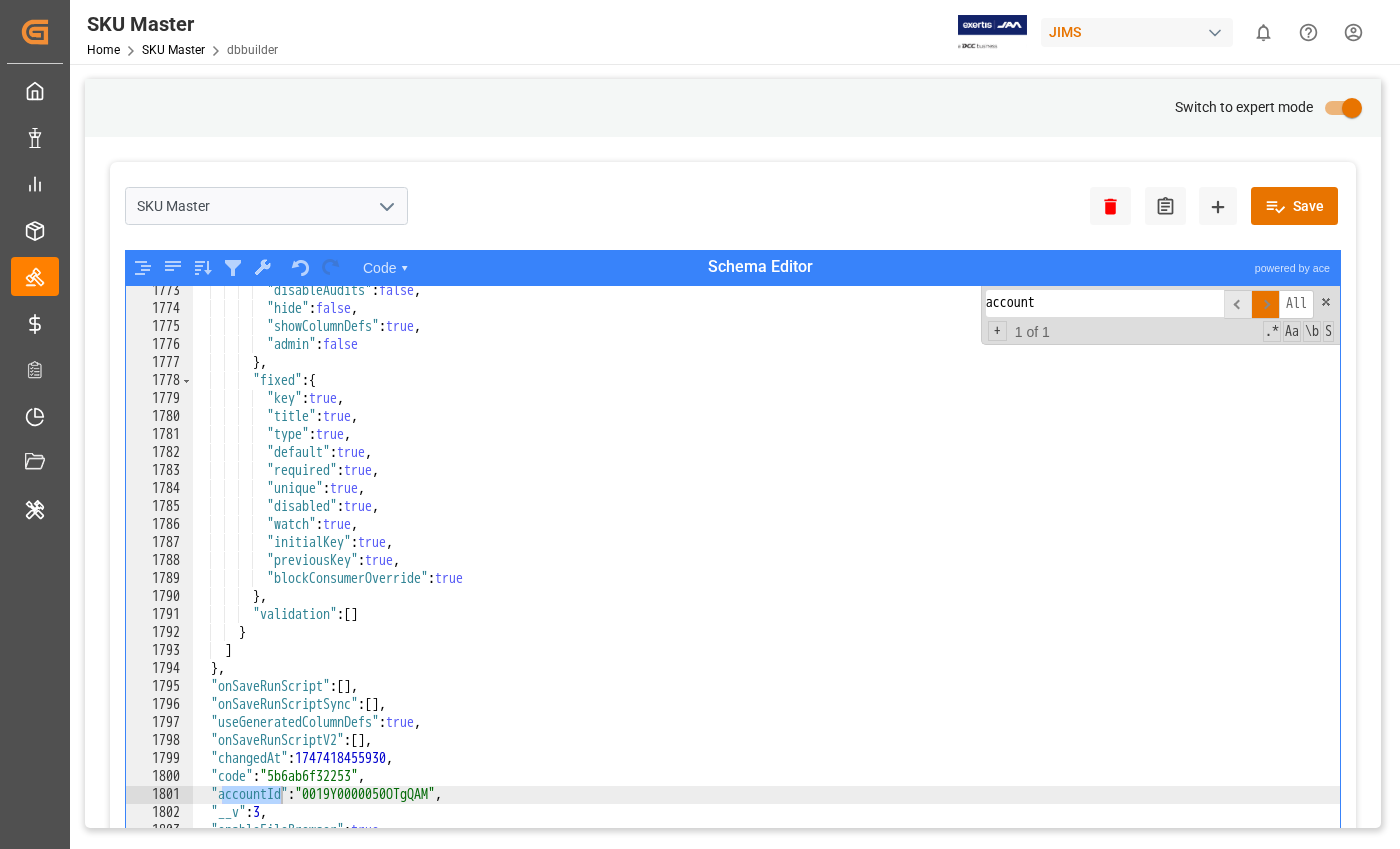 type on "account" 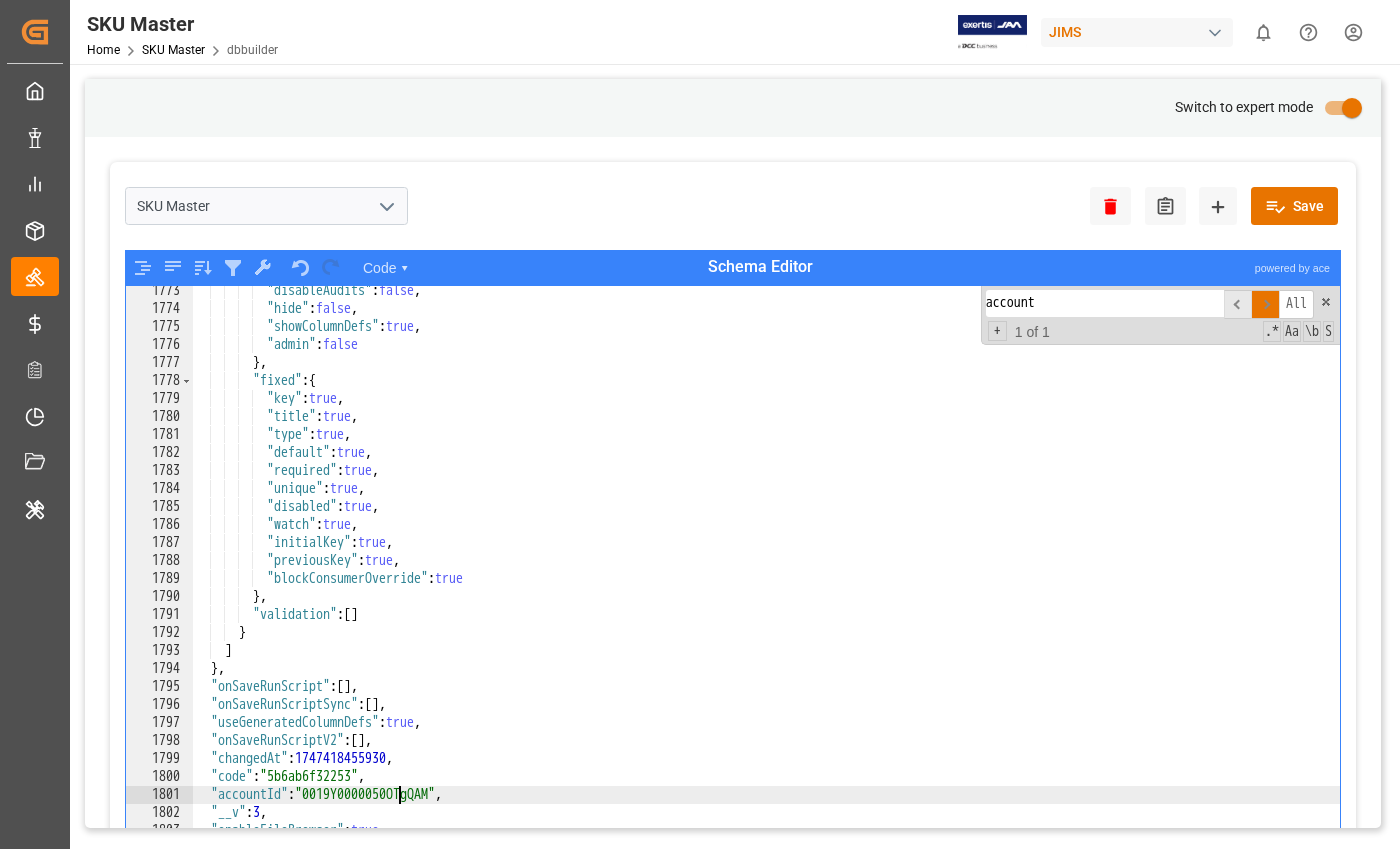 click on ""disableAudits" :  false ,                "hide" :  false ,                "showColumnDefs" :  true ,                "admin" :  false             } ,             "fixed" :  {                "key" :  true ,                "title" :  true ,                "type" :  true ,                "default" :  true ,                "required" :  true ,                "unique" :  true ,                "disabled" :  true ,                "watch" :  true ,                "initialKey" :  true ,                "previousKey" :  true ,                "blockConsumerOverride" :  true             } ,             "validation" :  [ ]          }       ]    } ,    "onSaveRunScript" :  [ ] ,    "onSaveRunScriptSync" :  [ ] ,    "useGeneratedColumnDefs" :  true ,    "onSaveRunScriptV2" :  [ ] ,    "changedAt" :  1747418455930 ,    "code" :  "5b6ab6f32253" ,    "accountId" :  "0019Y0000050OTgQAM" ,    "__v" :  3 ,    "enableFileBrowser" :  true ,    "enableFilters" :  true }" at bounding box center [766, 595] 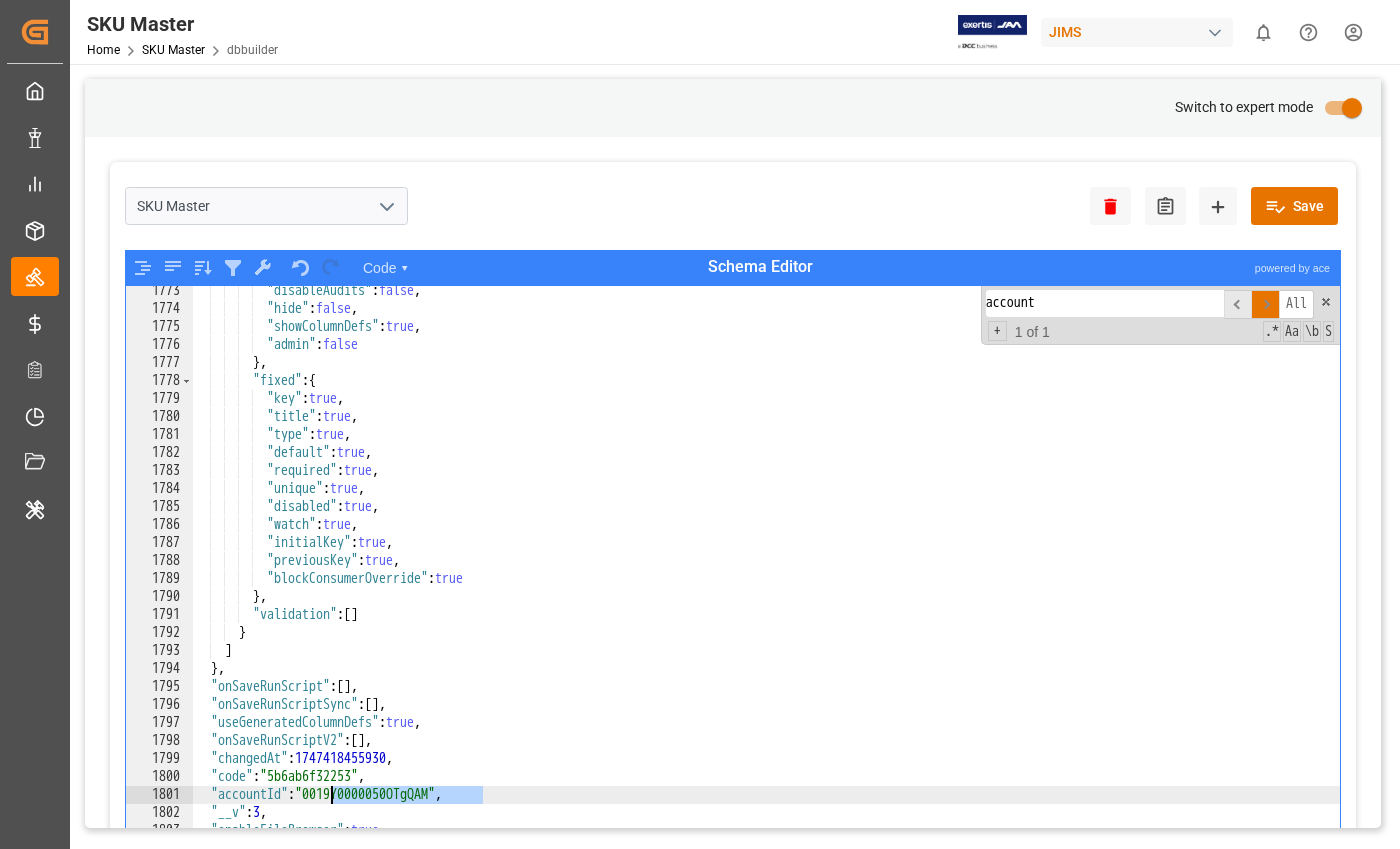 click on "JIMS" at bounding box center [1137, 32] 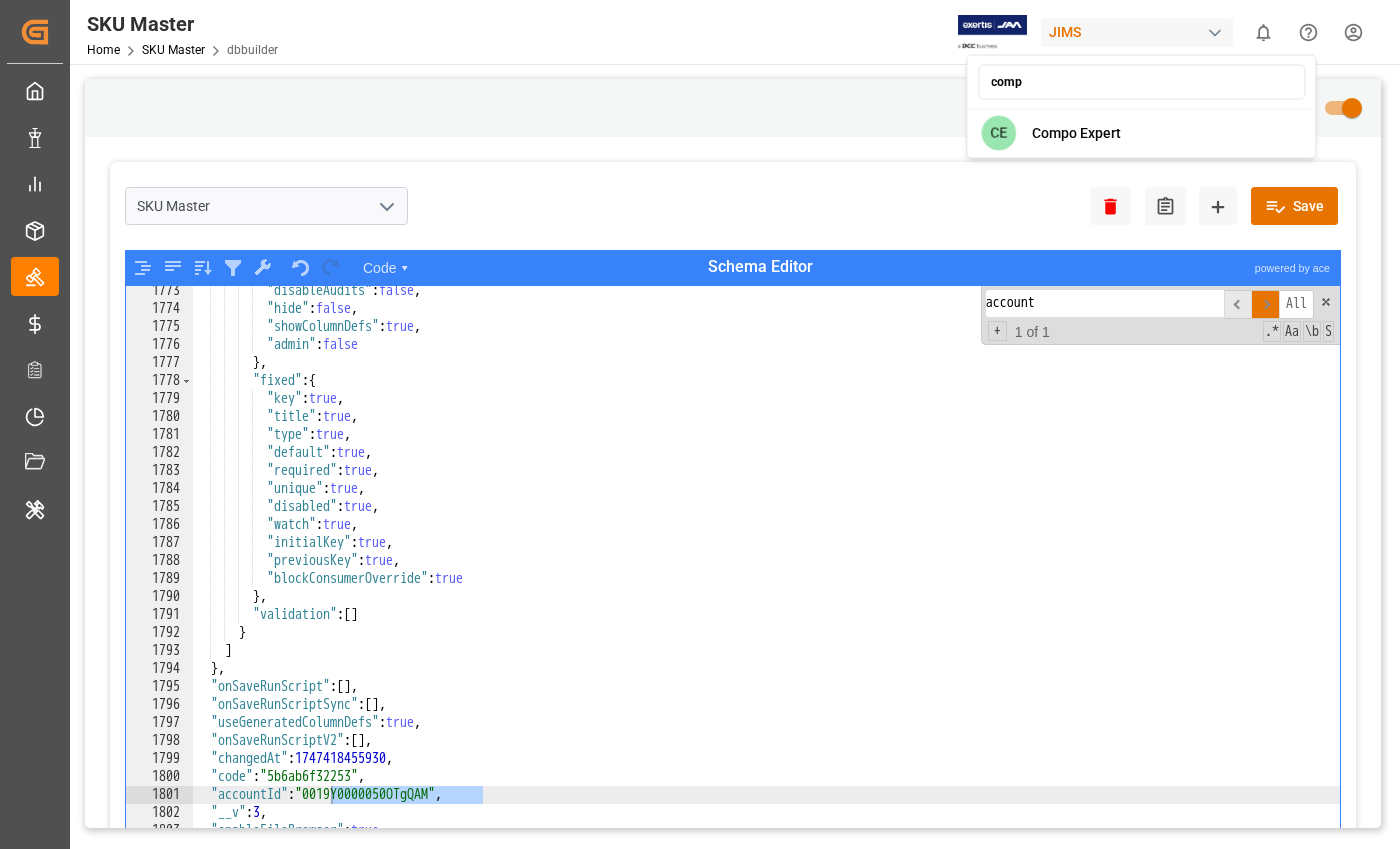 type on "compo" 